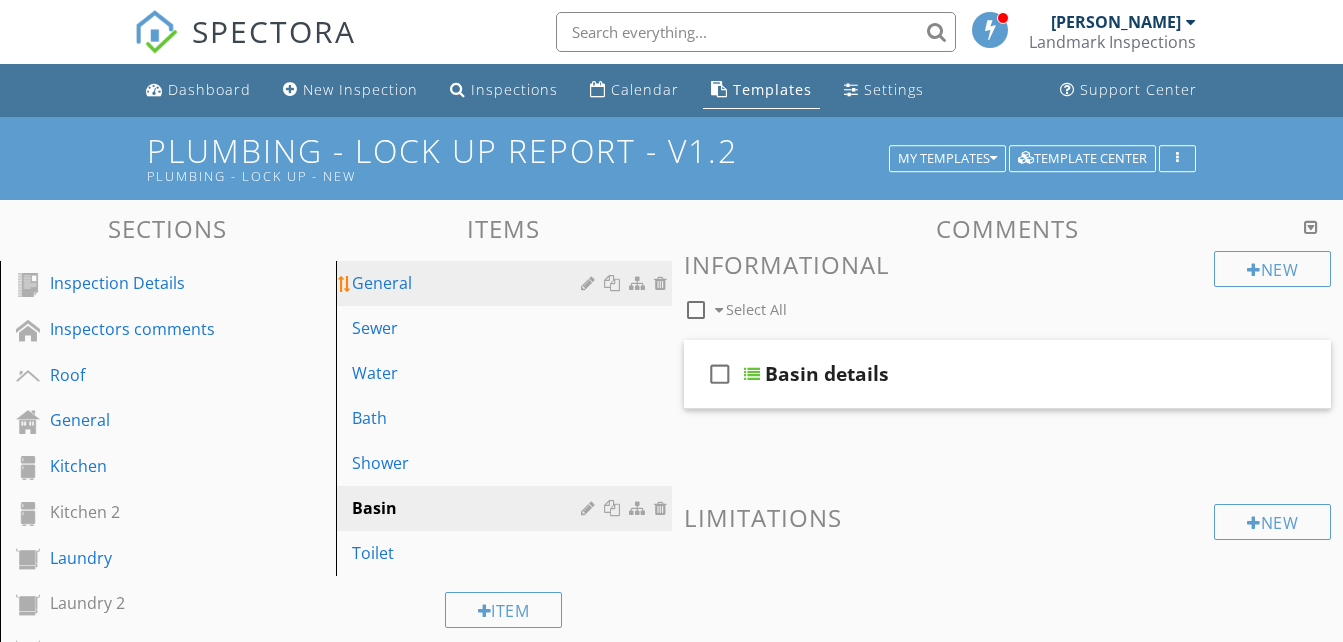 scroll, scrollTop: 100, scrollLeft: 0, axis: vertical 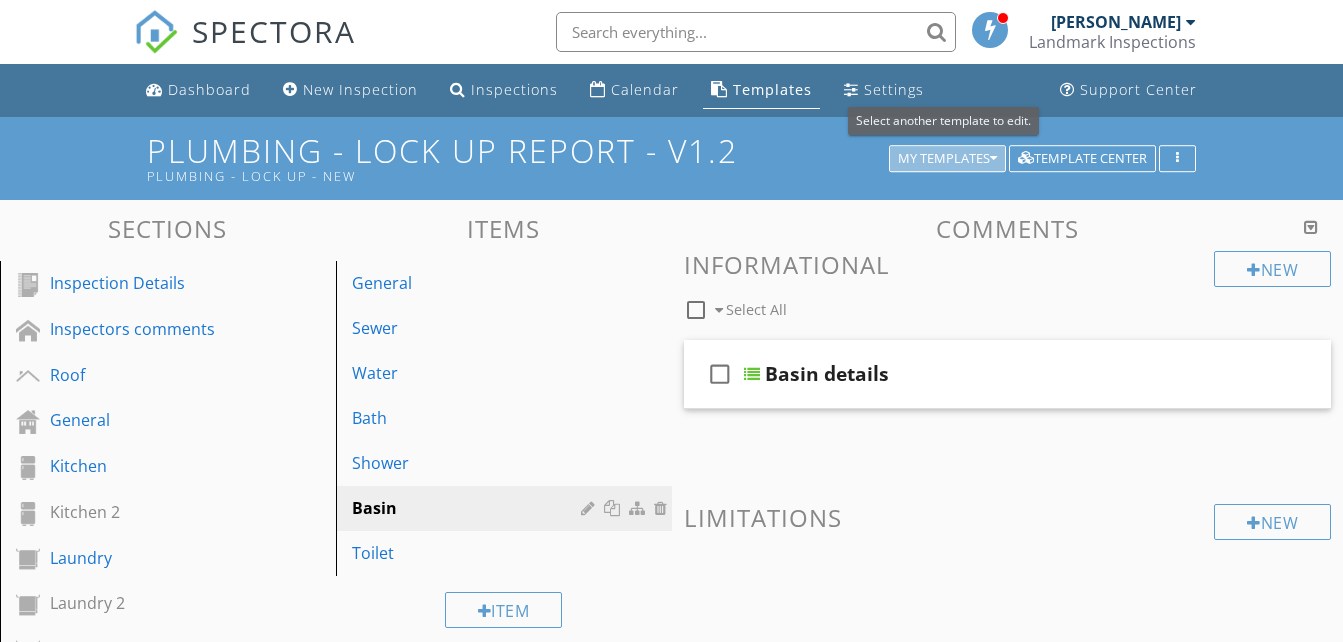 click on "My Templates" at bounding box center (947, 159) 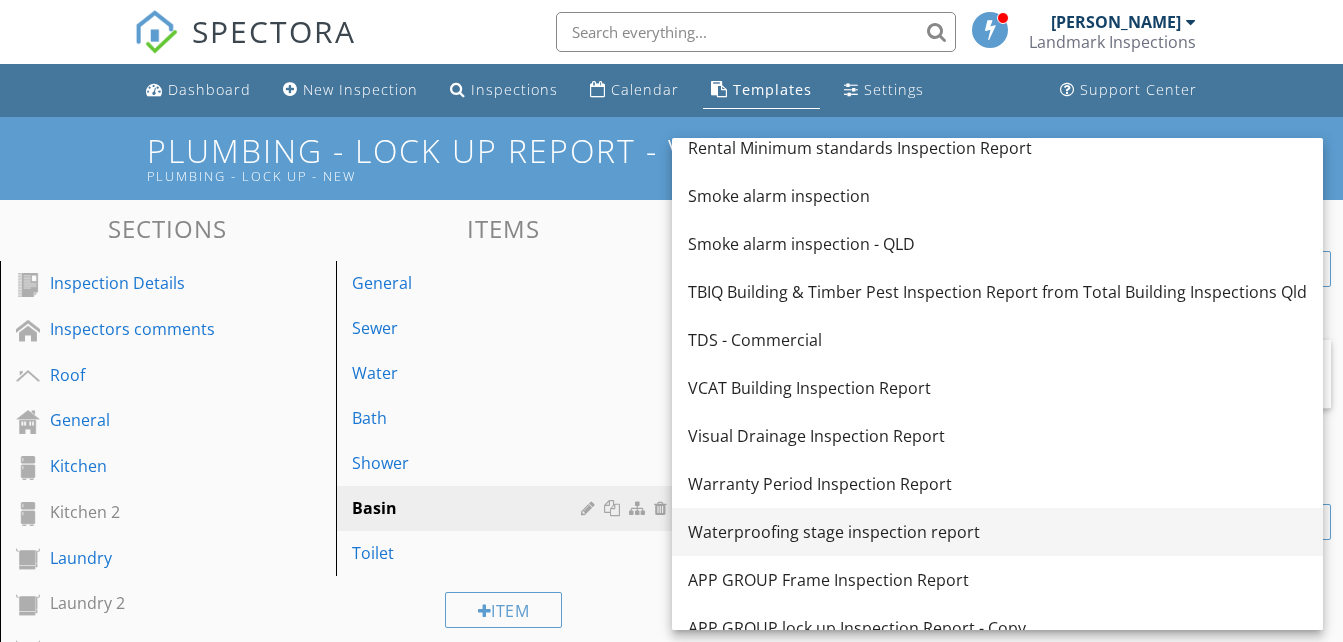 scroll, scrollTop: 868, scrollLeft: 0, axis: vertical 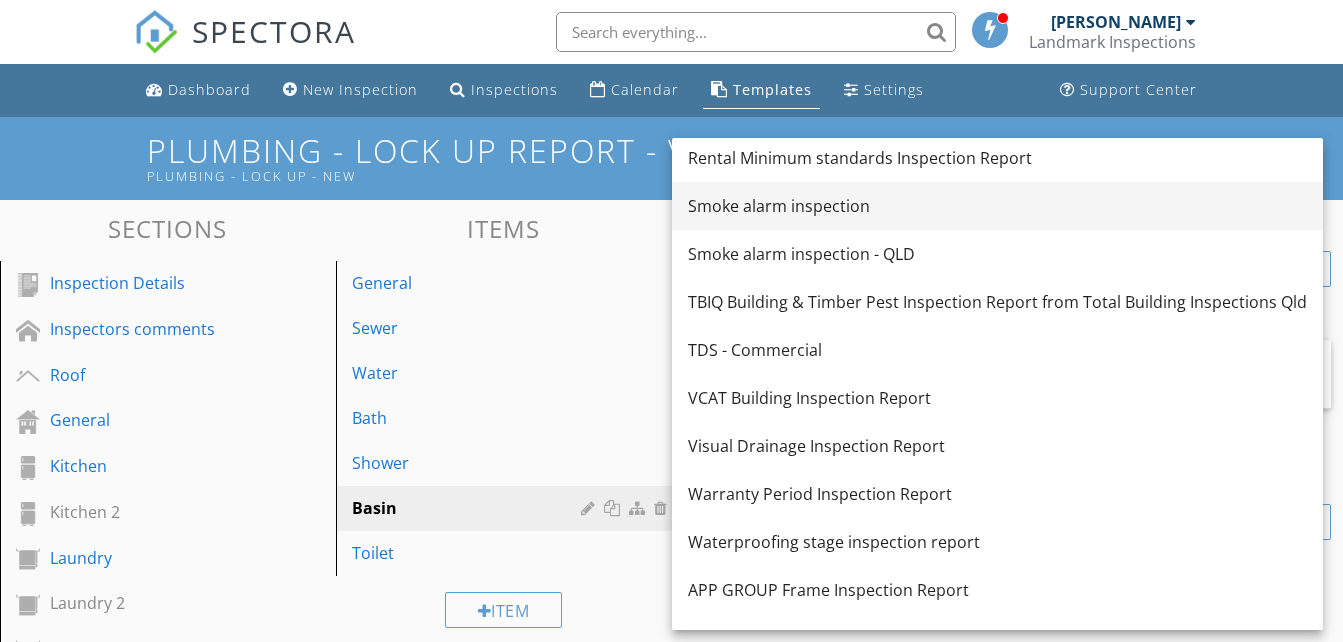 click on "Smoke alarm inspection" at bounding box center (997, 206) 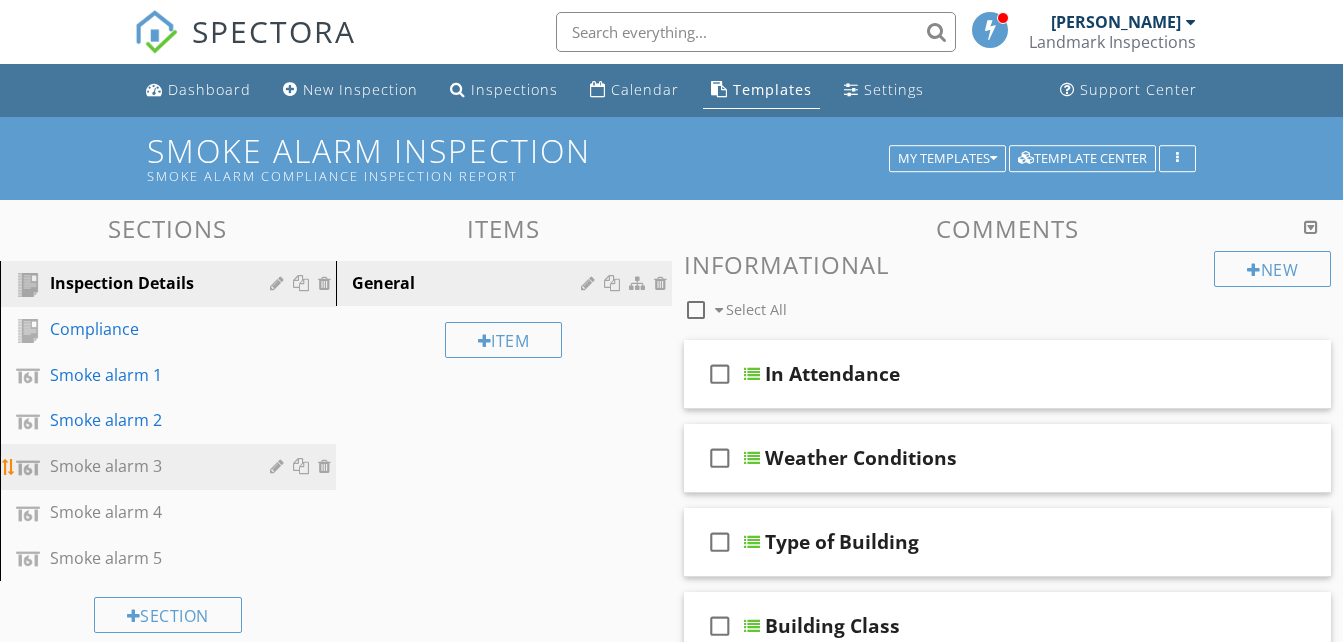 scroll, scrollTop: 100, scrollLeft: 0, axis: vertical 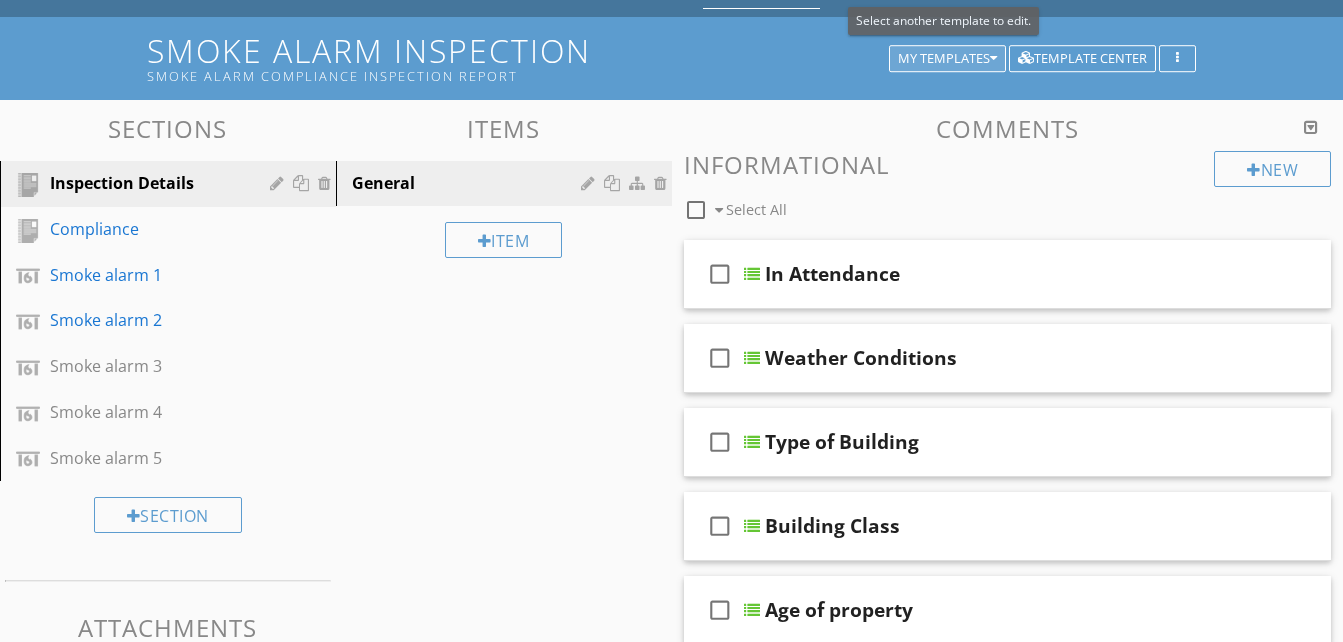 click on "My Templates" at bounding box center (947, 59) 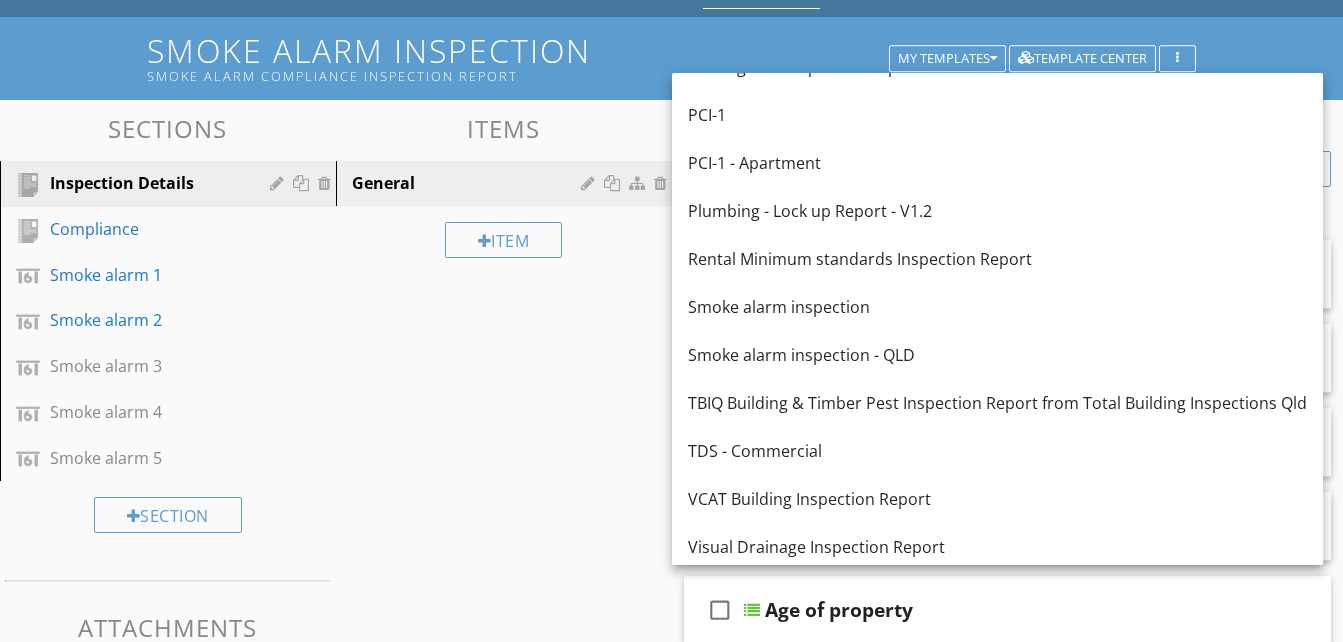scroll, scrollTop: 668, scrollLeft: 0, axis: vertical 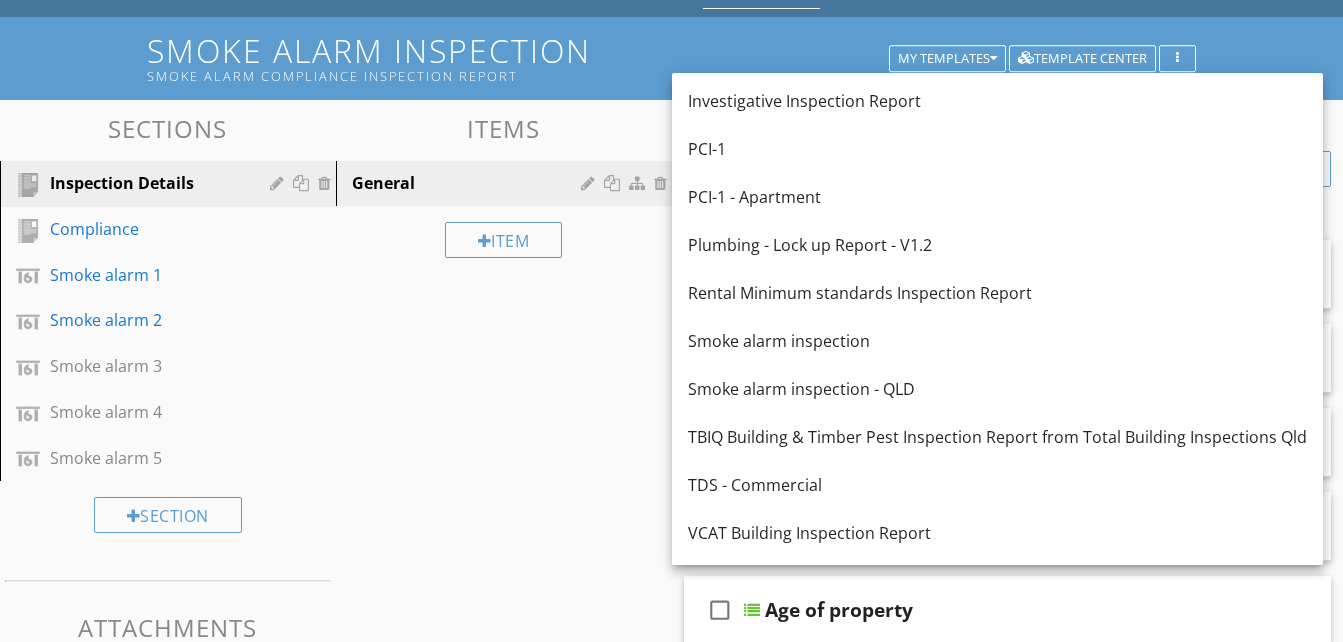 click on "Smoke alarm inspection" at bounding box center [997, 341] 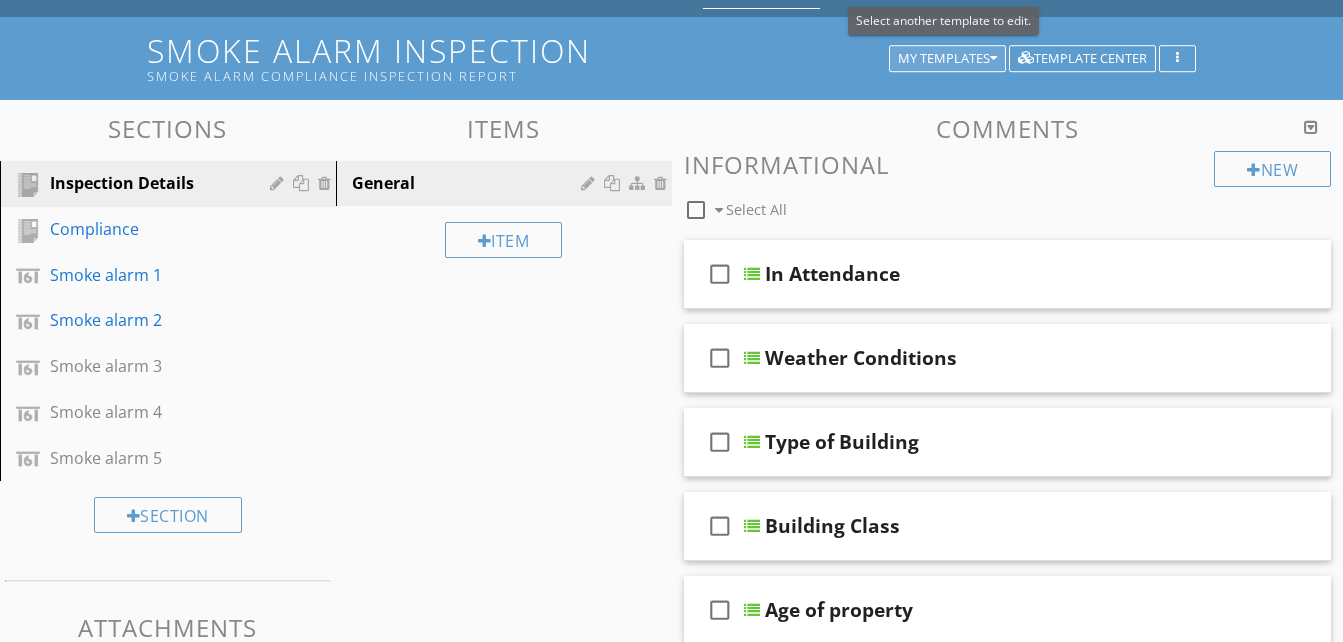 click on "My Templates" at bounding box center (947, 59) 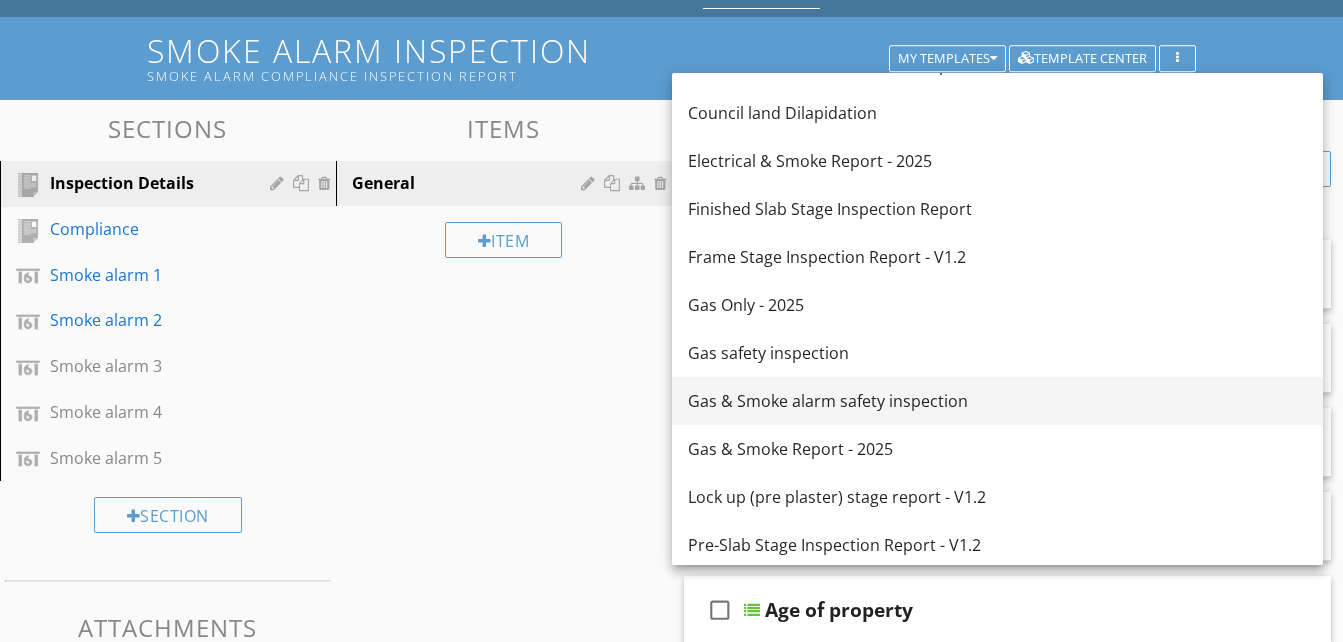 scroll, scrollTop: 1468, scrollLeft: 0, axis: vertical 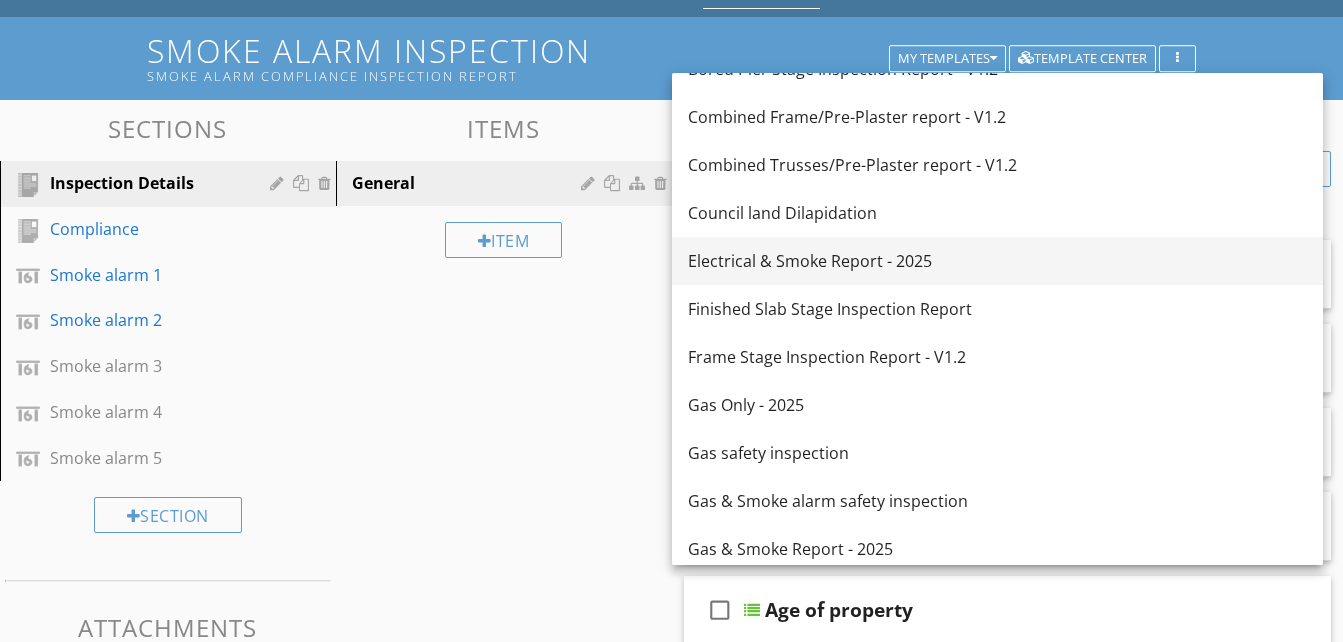 click on "Electrical & Smoke Report - 2025" at bounding box center [997, 261] 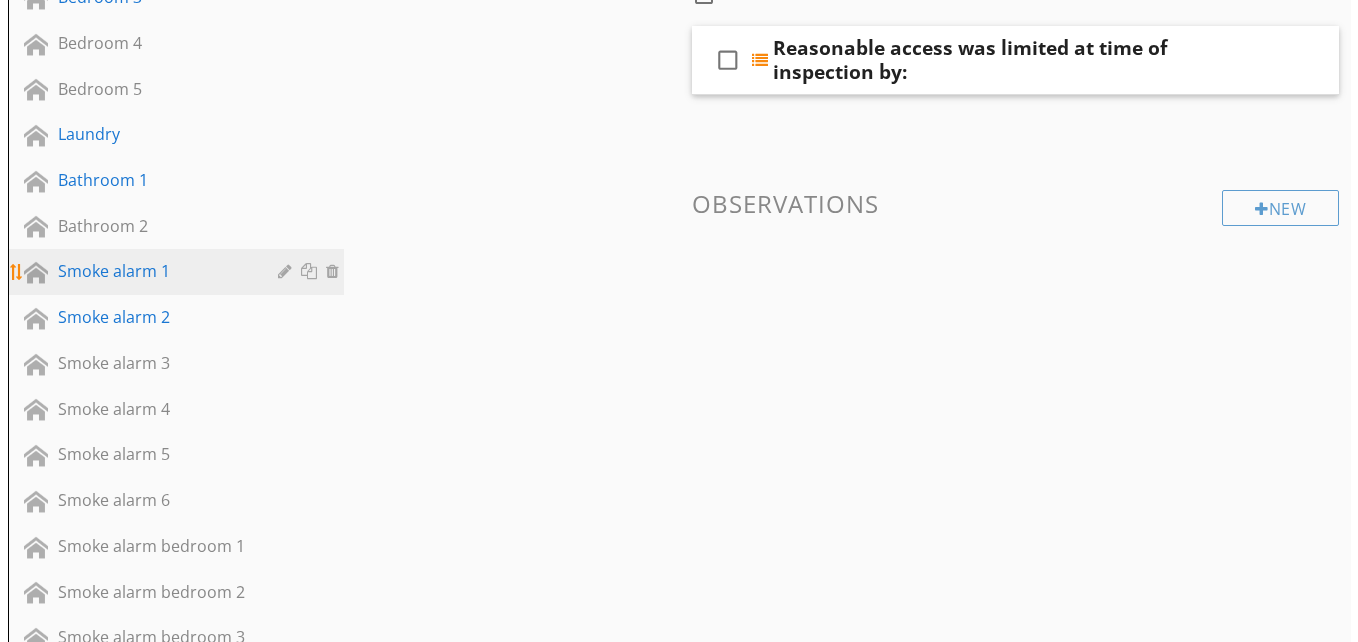 scroll, scrollTop: 900, scrollLeft: 0, axis: vertical 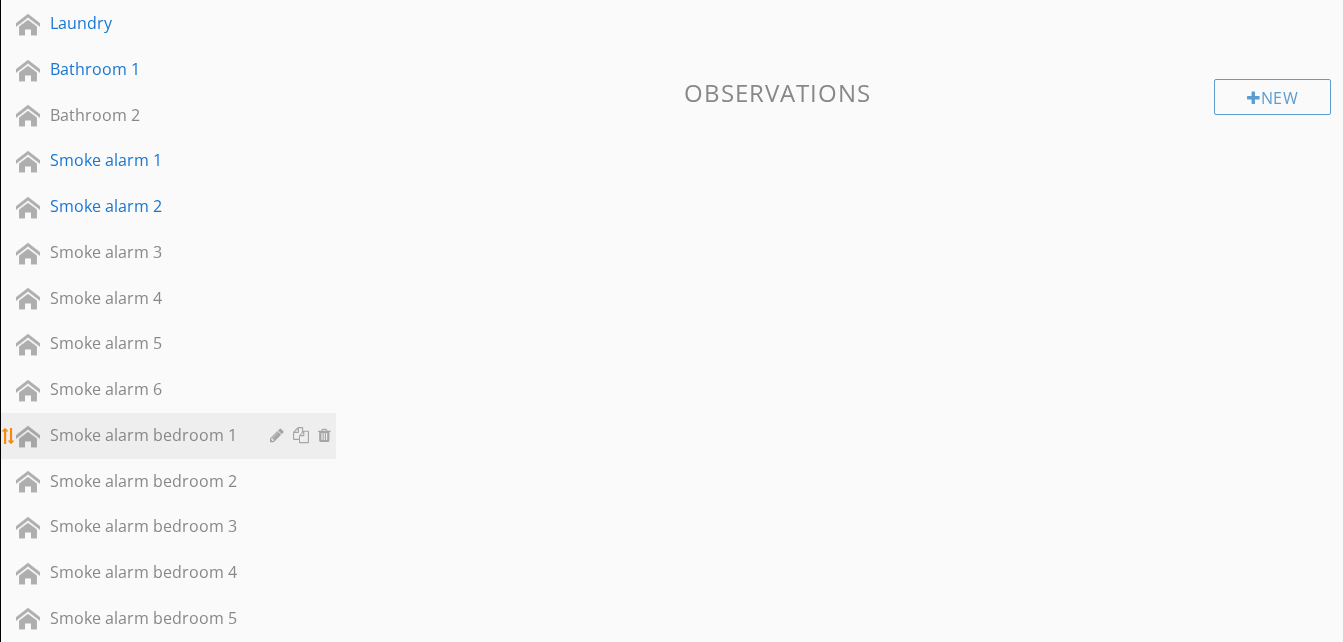 click at bounding box center (303, 435) 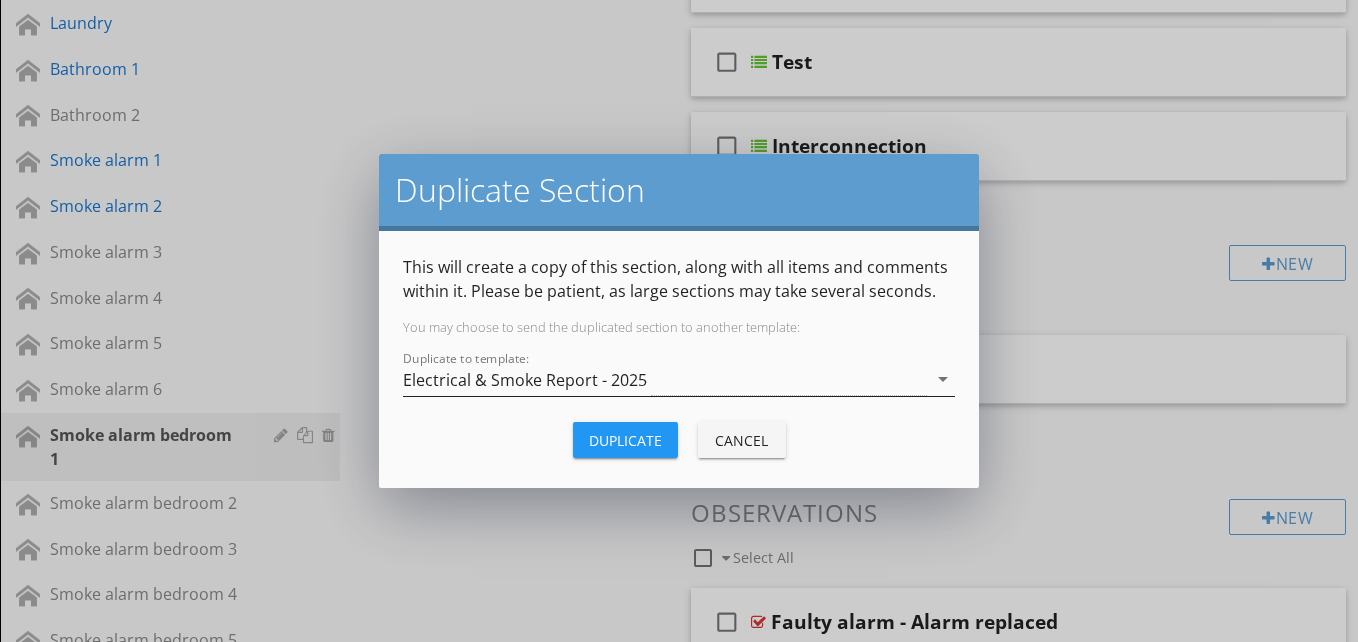 click on "arrow_drop_down" at bounding box center (943, 379) 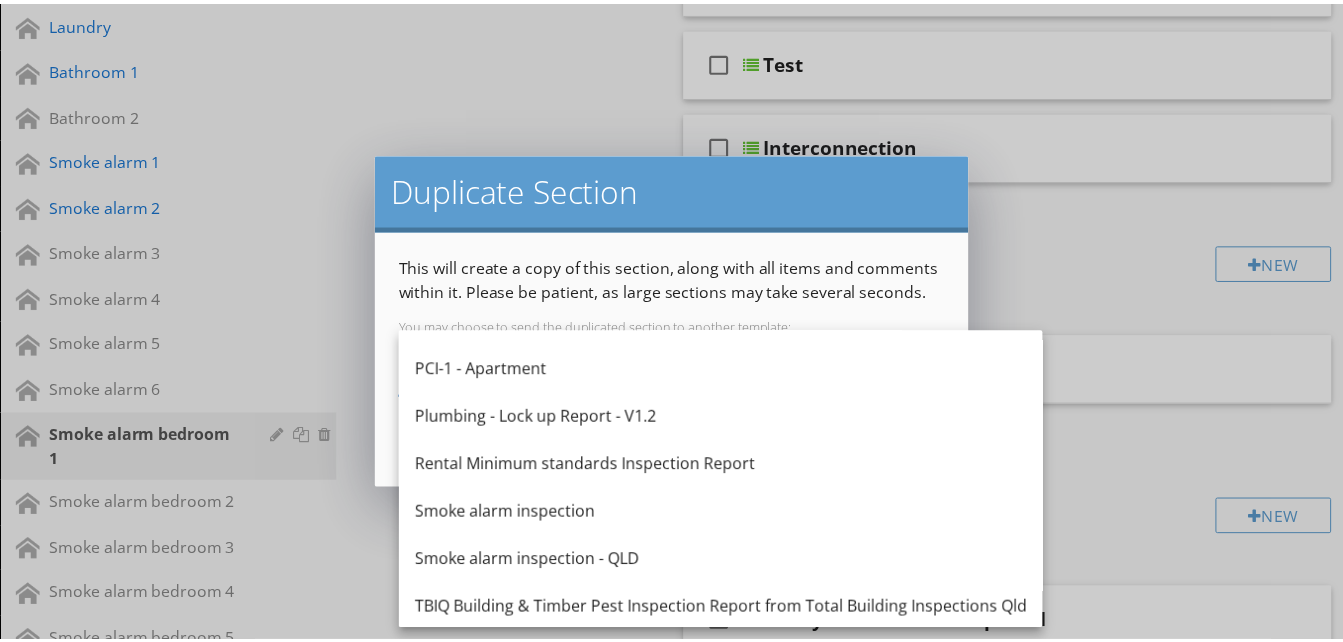 scroll, scrollTop: 800, scrollLeft: 0, axis: vertical 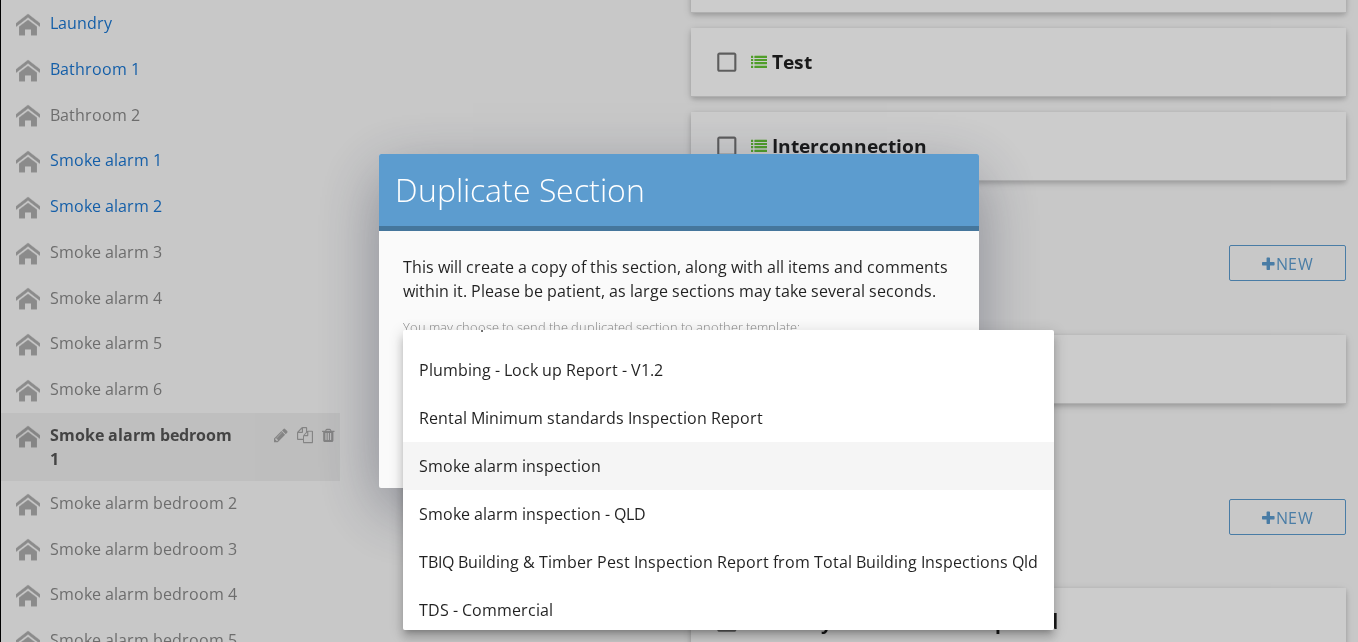 click on "Smoke alarm inspection" at bounding box center [728, 466] 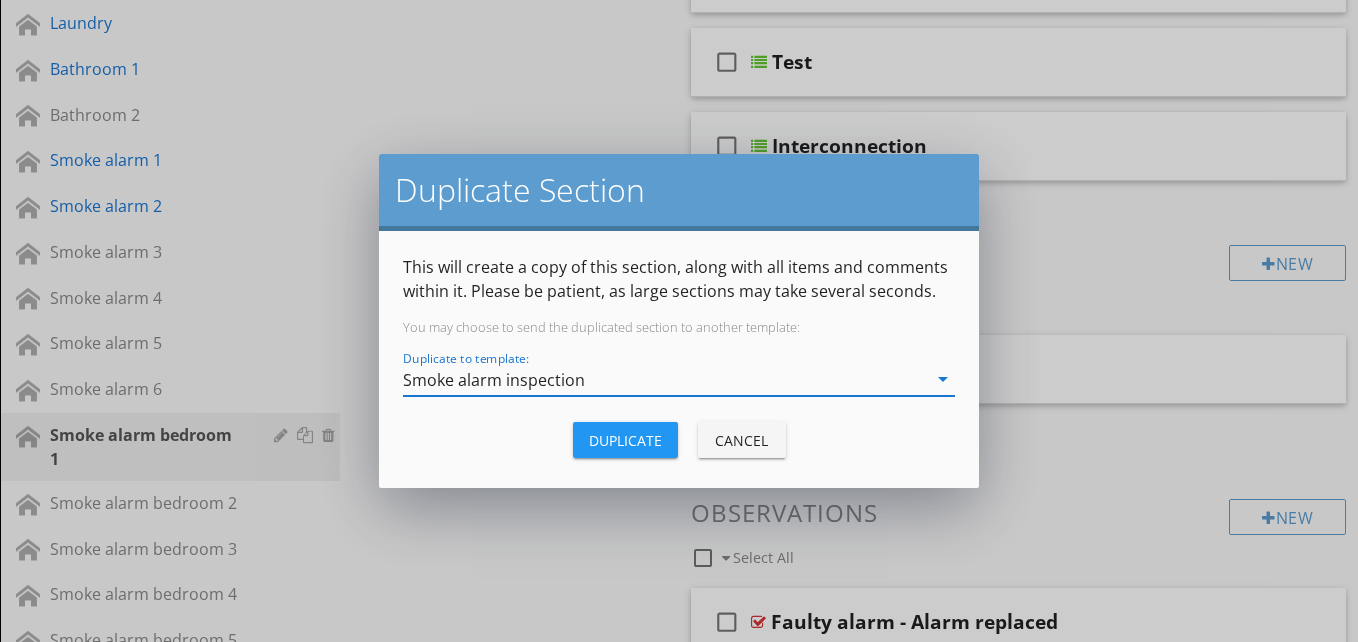 click on "Duplicate" at bounding box center [625, 440] 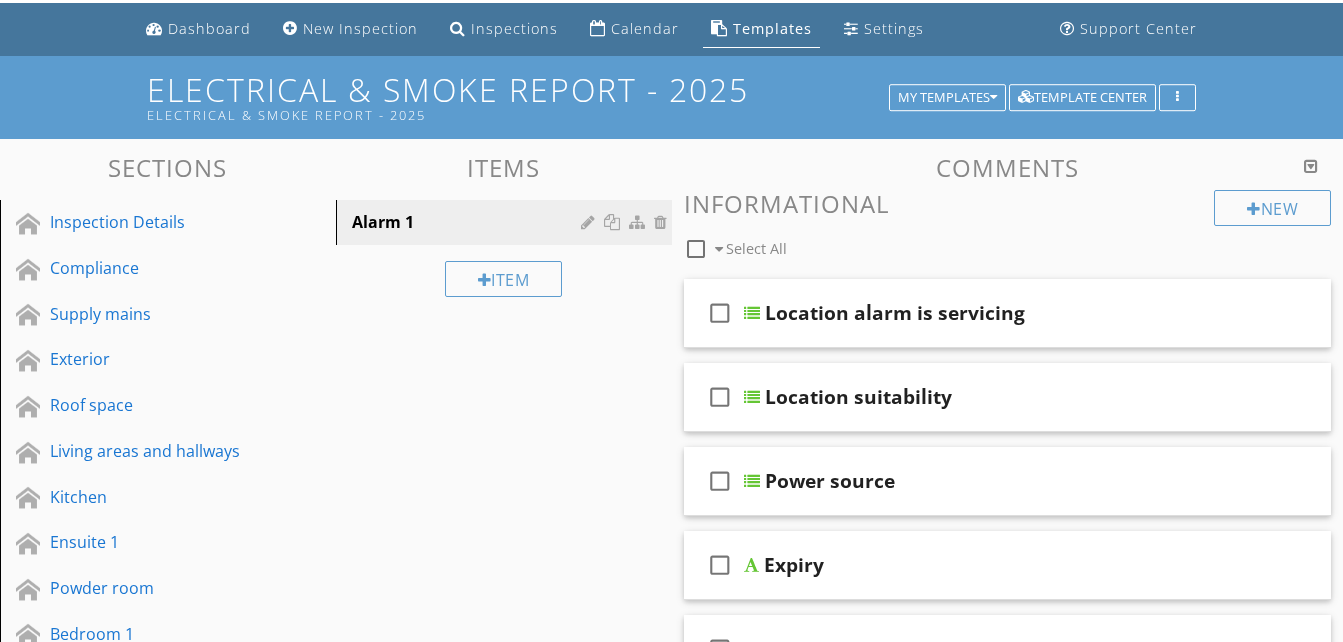 scroll, scrollTop: 0, scrollLeft: 0, axis: both 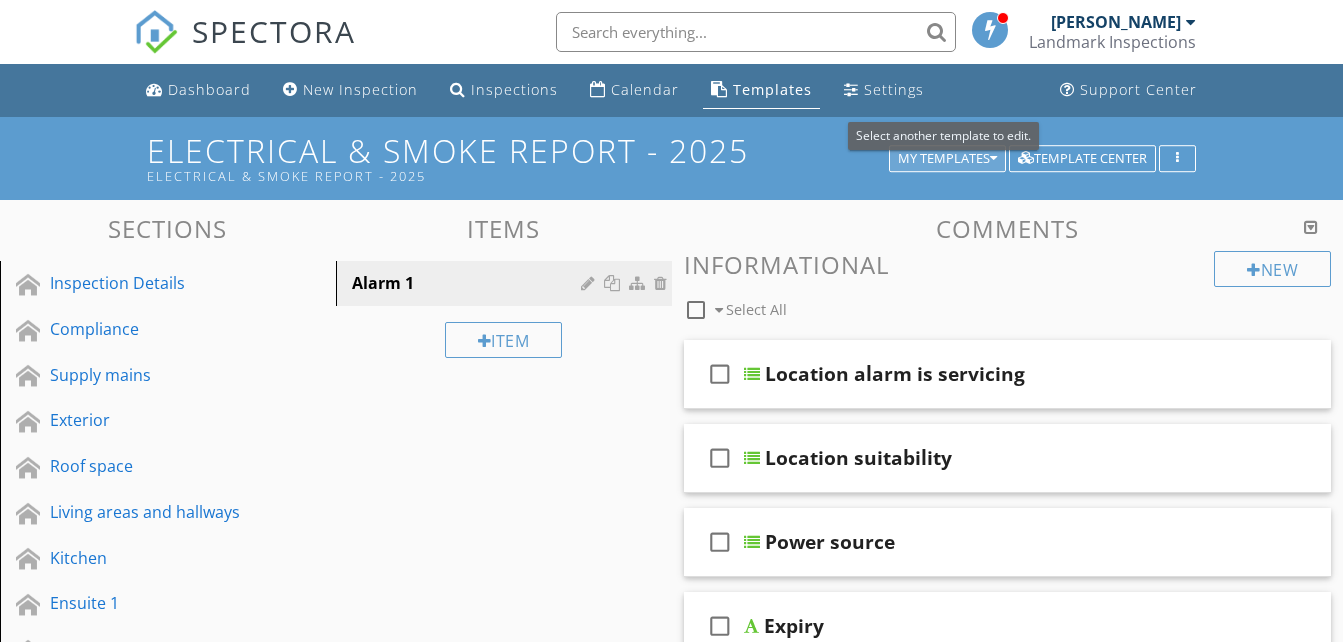 click on "My Templates" at bounding box center [947, 159] 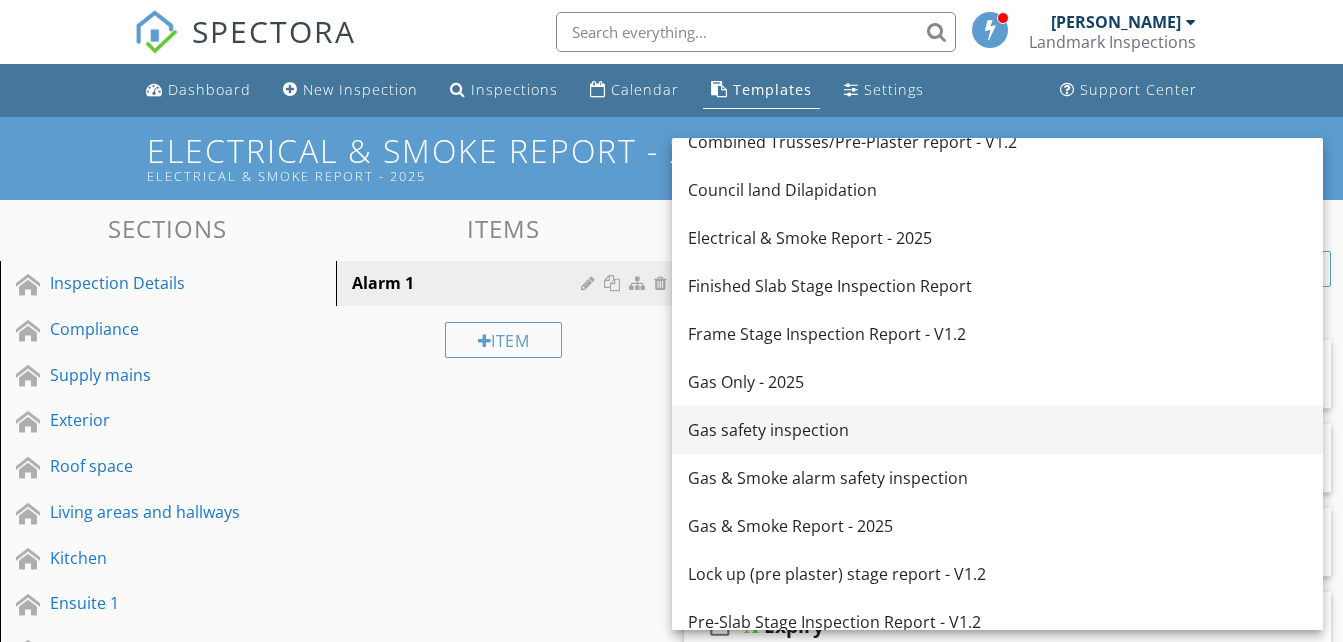 scroll, scrollTop: 1668, scrollLeft: 0, axis: vertical 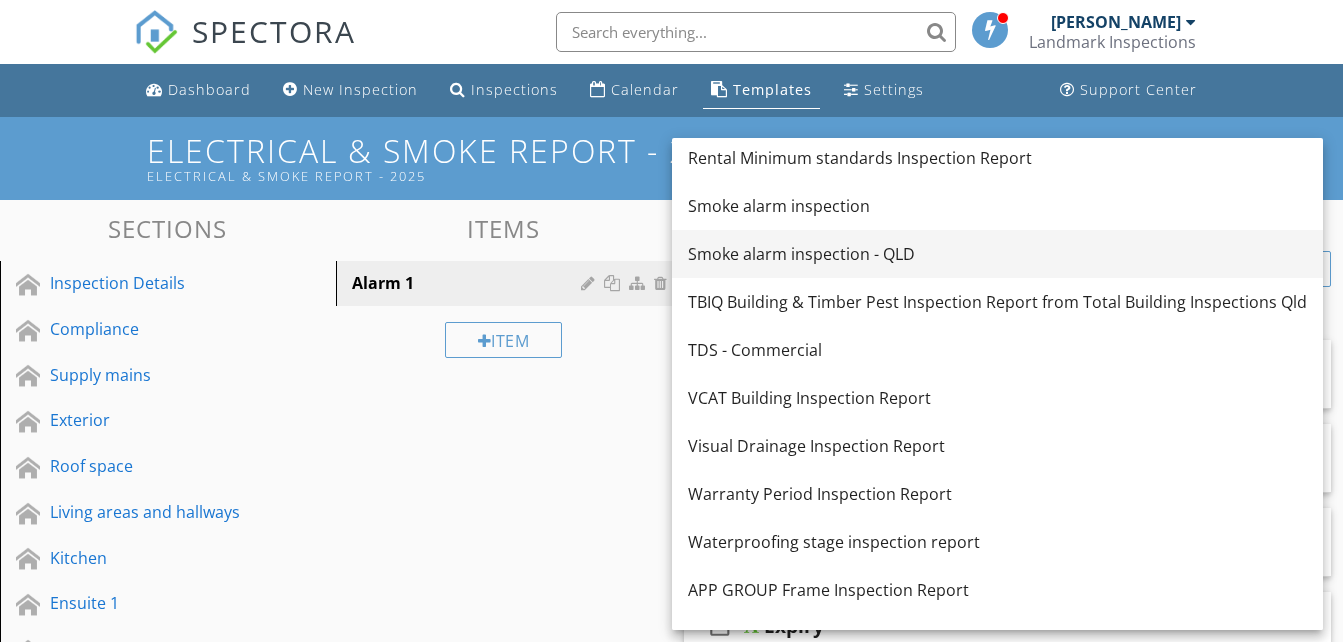 click on "Smoke alarm inspection - QLD" at bounding box center [997, 254] 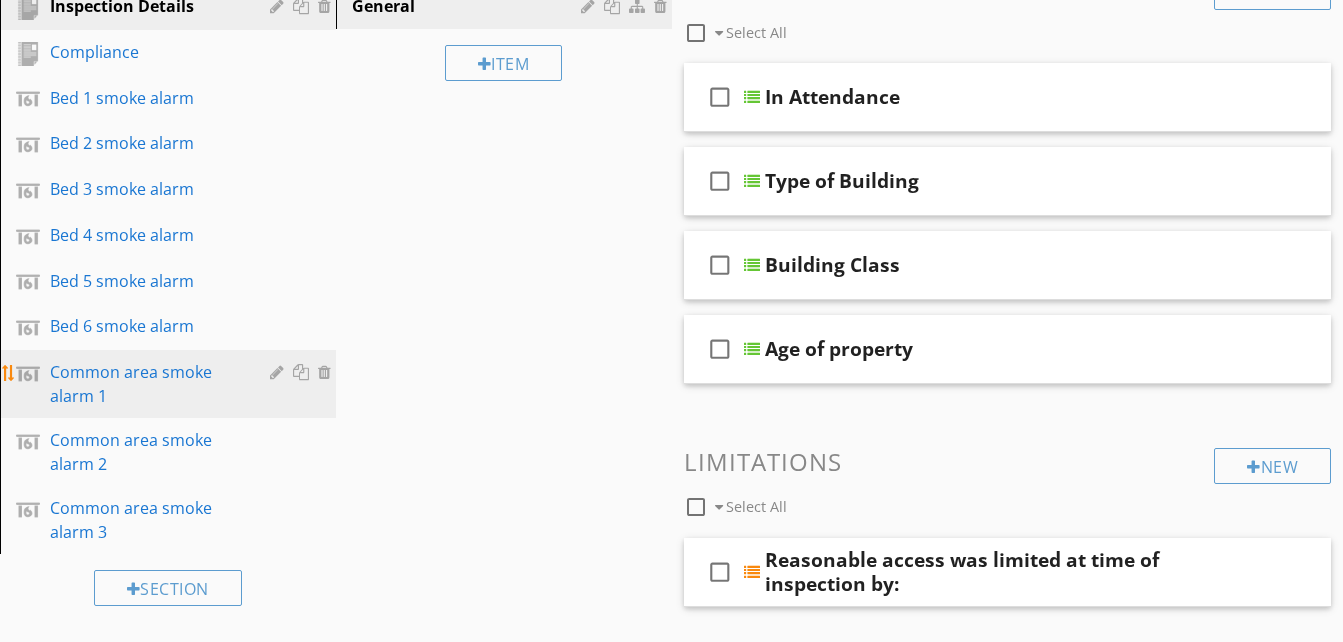 scroll, scrollTop: 0, scrollLeft: 0, axis: both 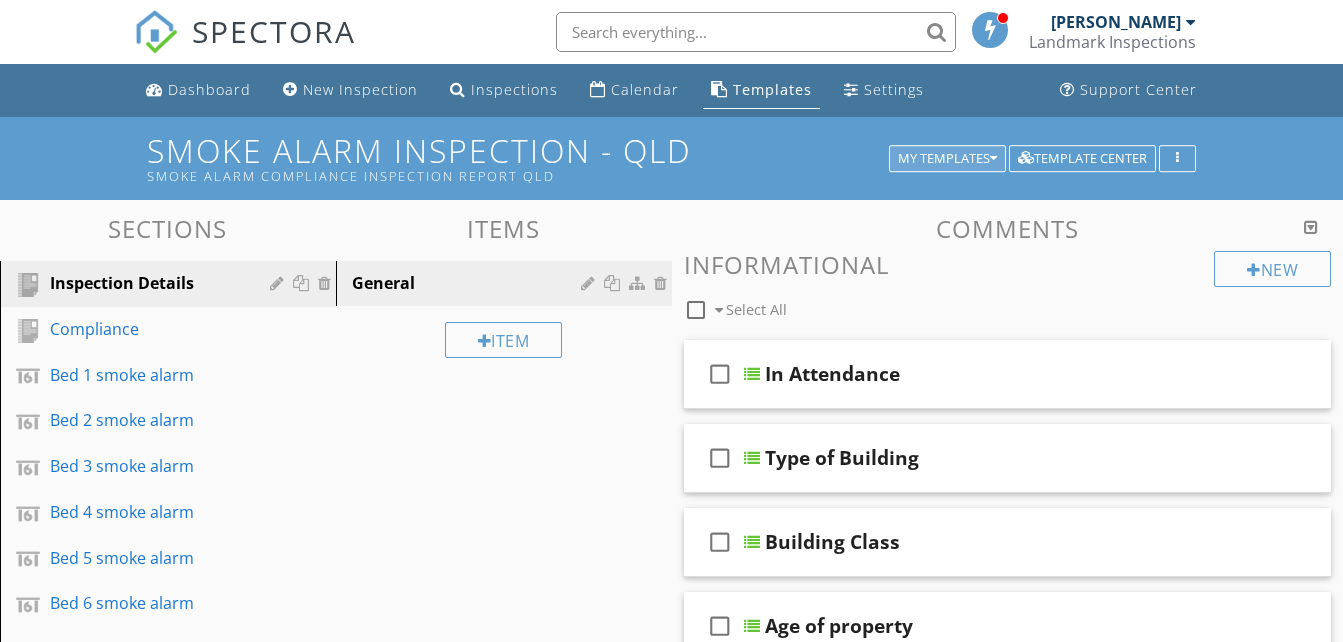 click on "My Templates" at bounding box center [947, 159] 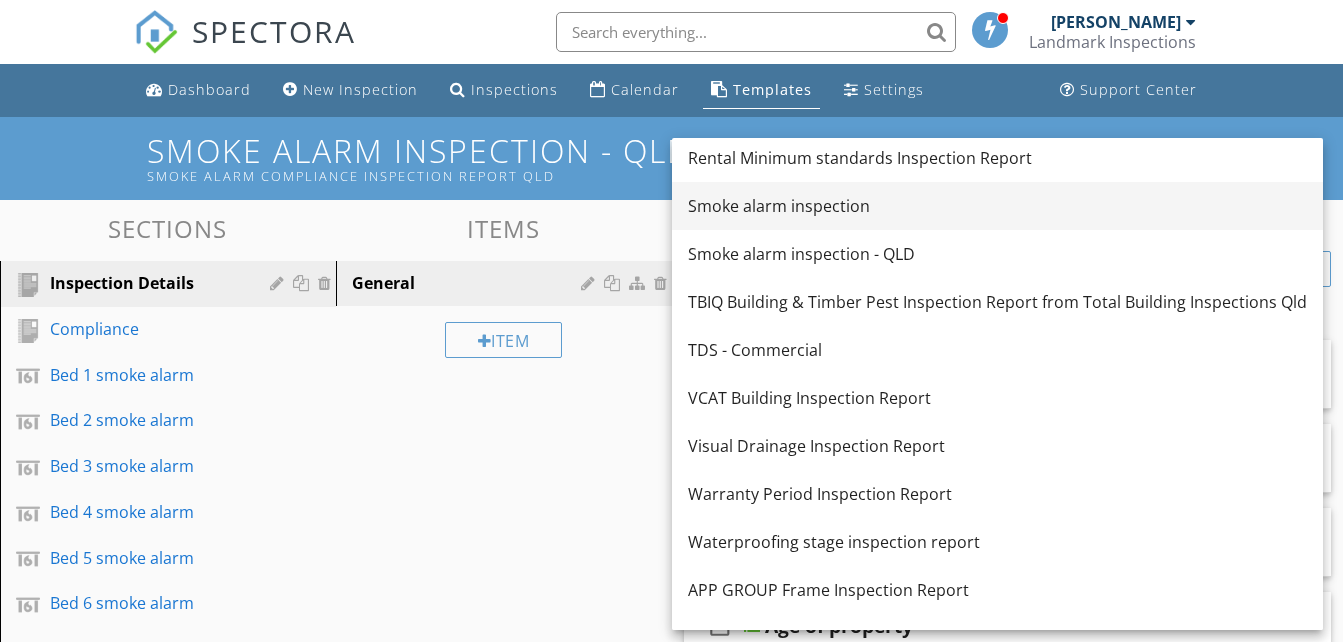 click on "Smoke alarm inspection" at bounding box center (997, 206) 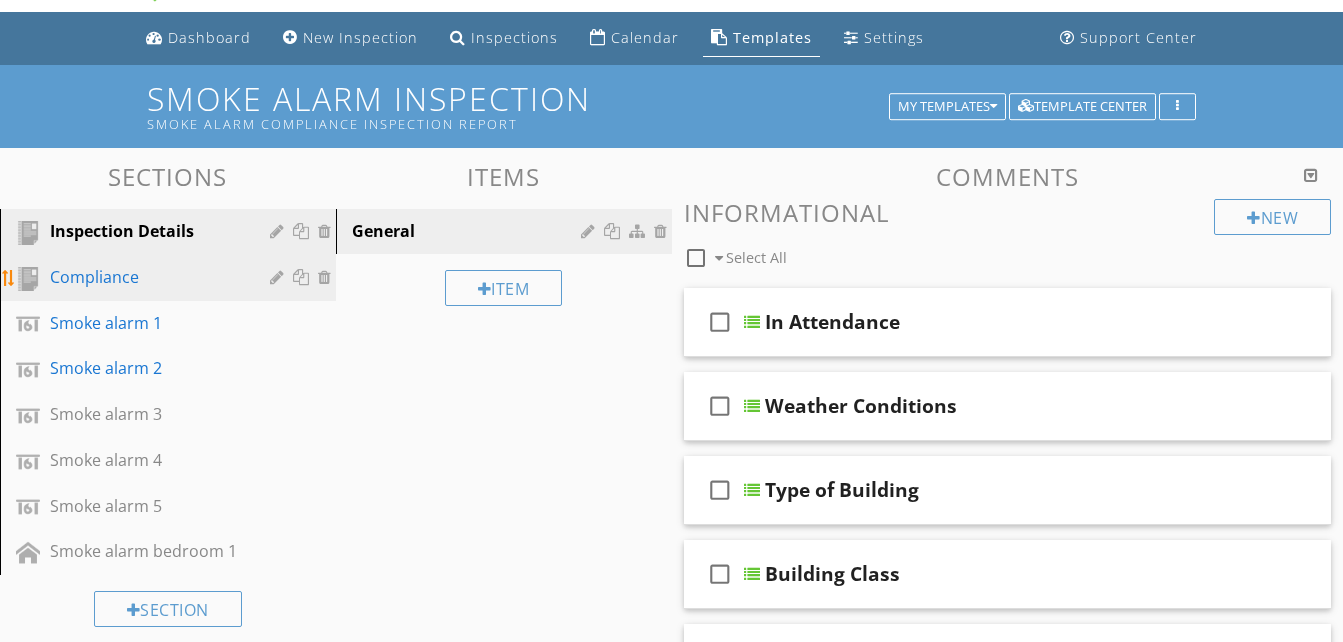 scroll, scrollTop: 100, scrollLeft: 0, axis: vertical 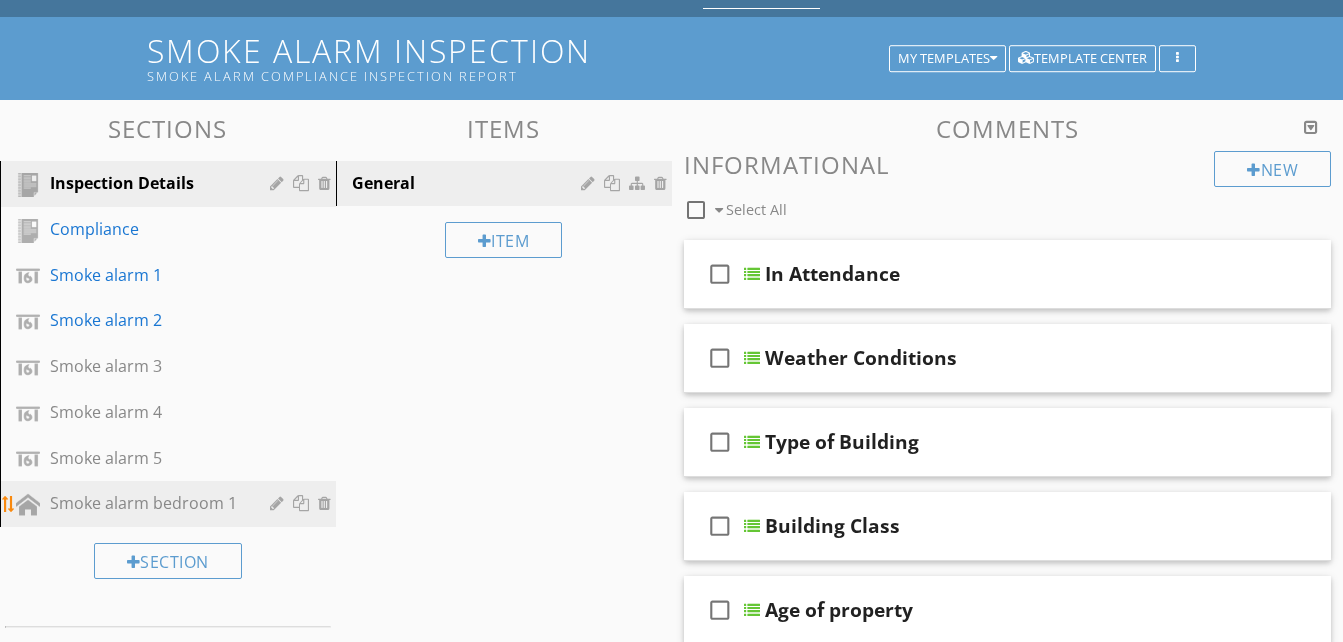 click at bounding box center [303, 503] 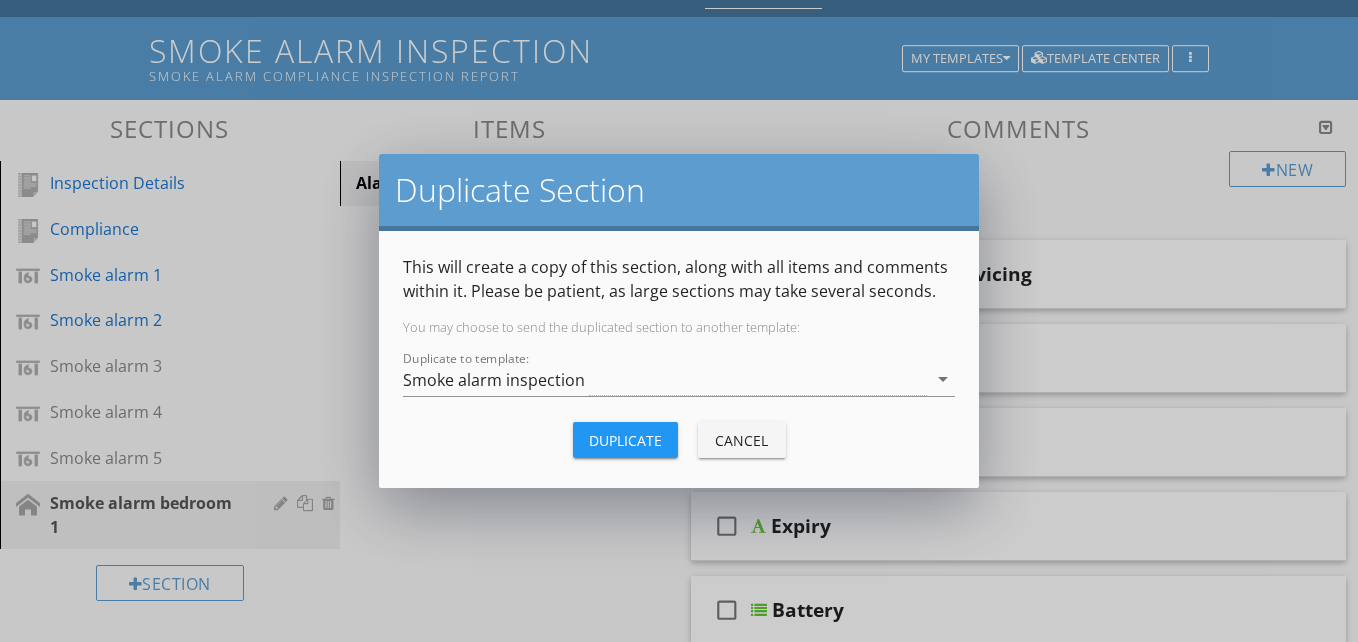 click on "Duplicate" at bounding box center [625, 440] 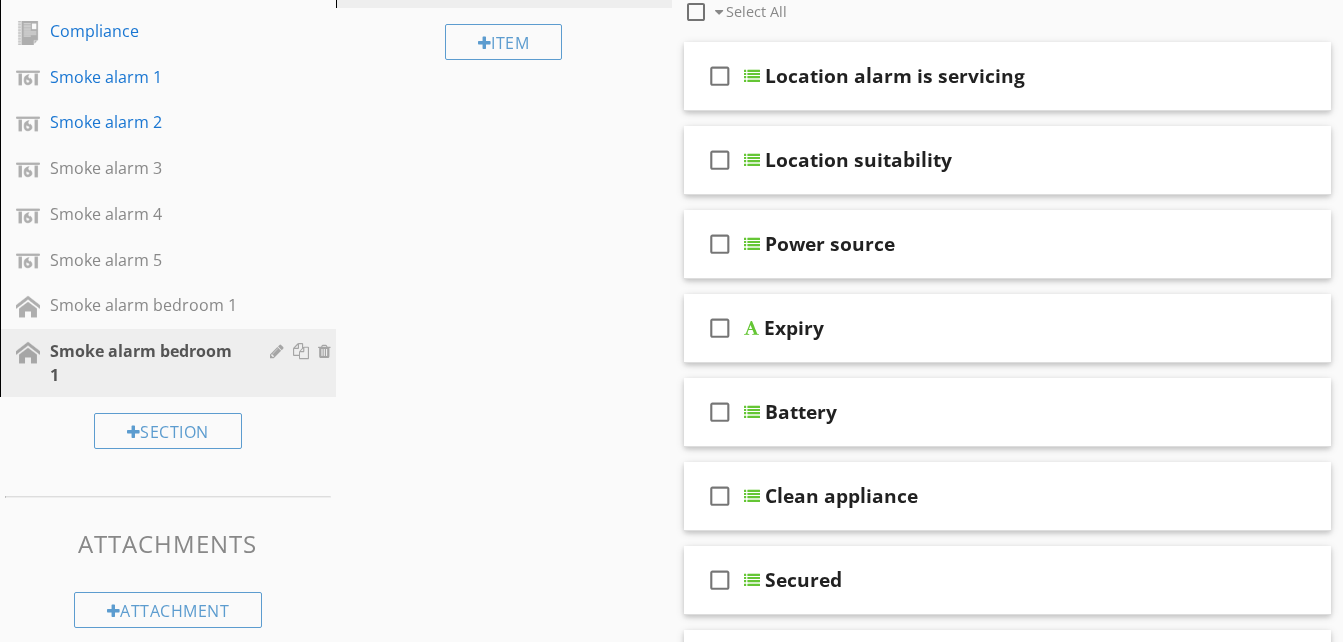 scroll, scrollTop: 300, scrollLeft: 0, axis: vertical 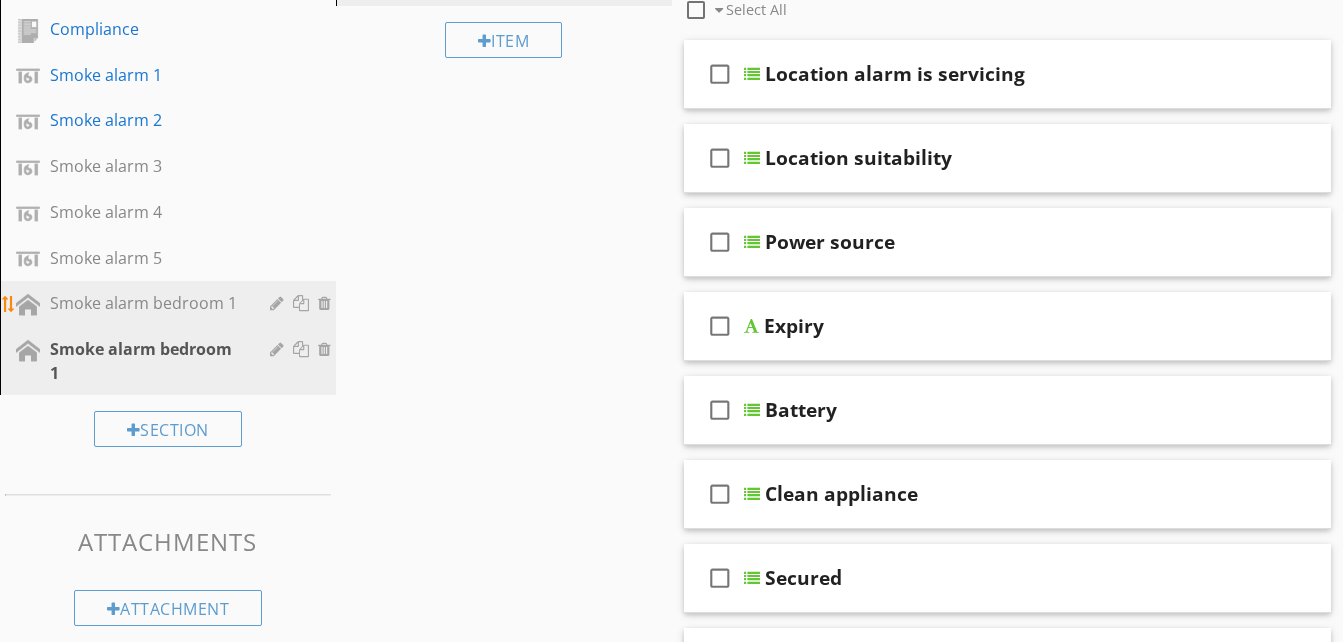 click on "Smoke alarm bedroom 1" at bounding box center [145, 303] 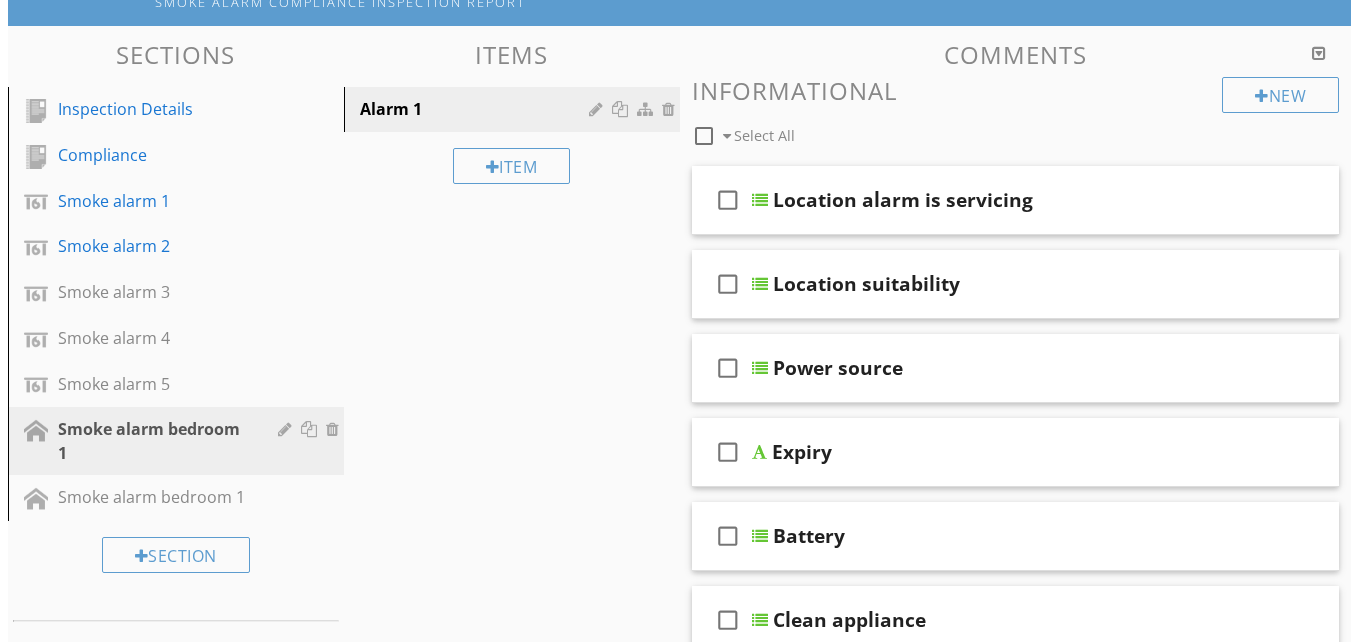 scroll, scrollTop: 139, scrollLeft: 0, axis: vertical 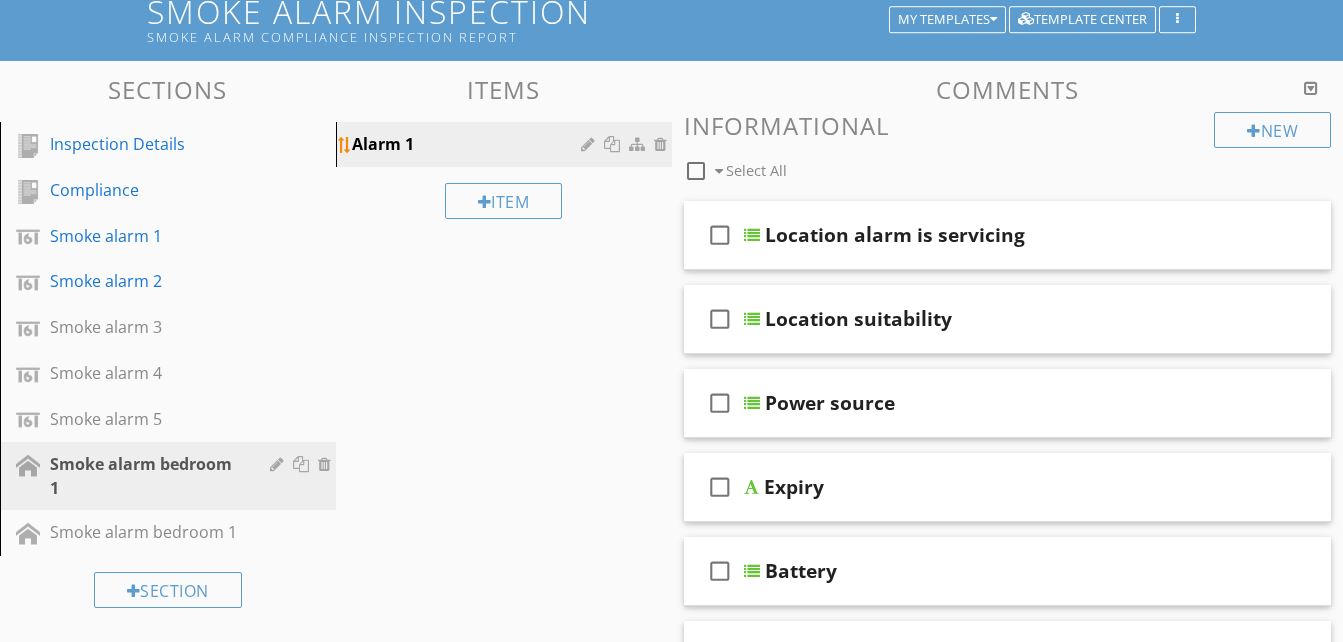 click at bounding box center (590, 144) 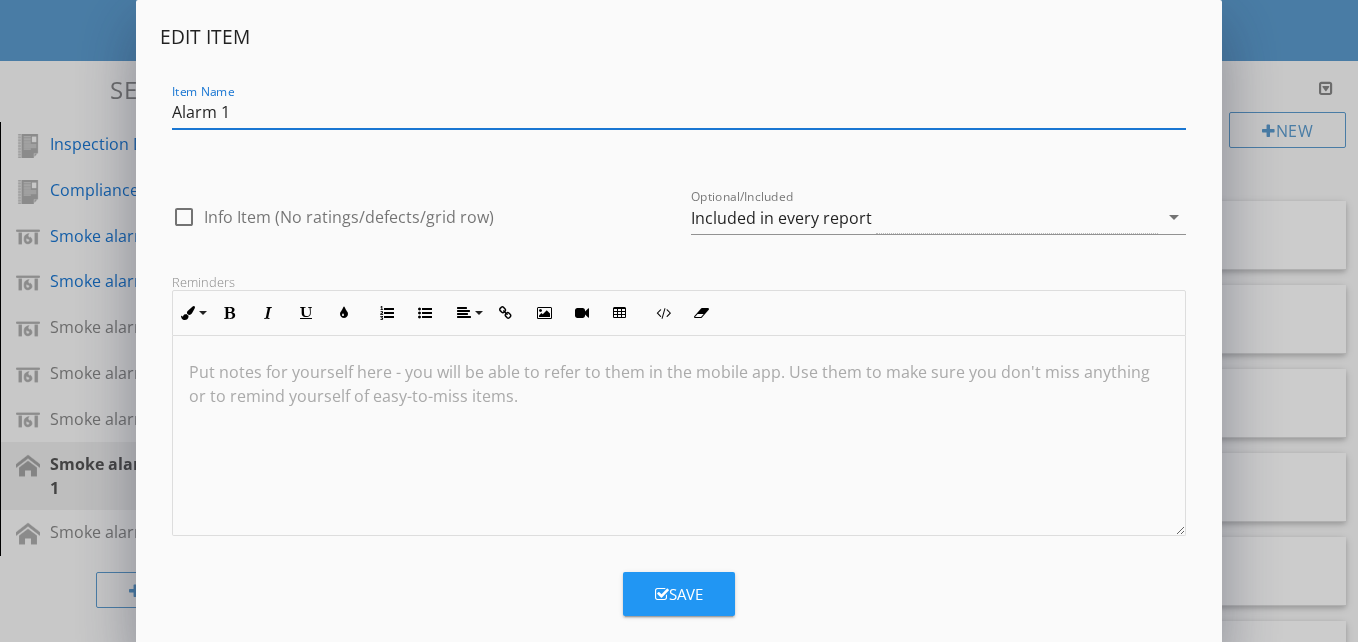 click on "Alarm 1" at bounding box center [679, 112] 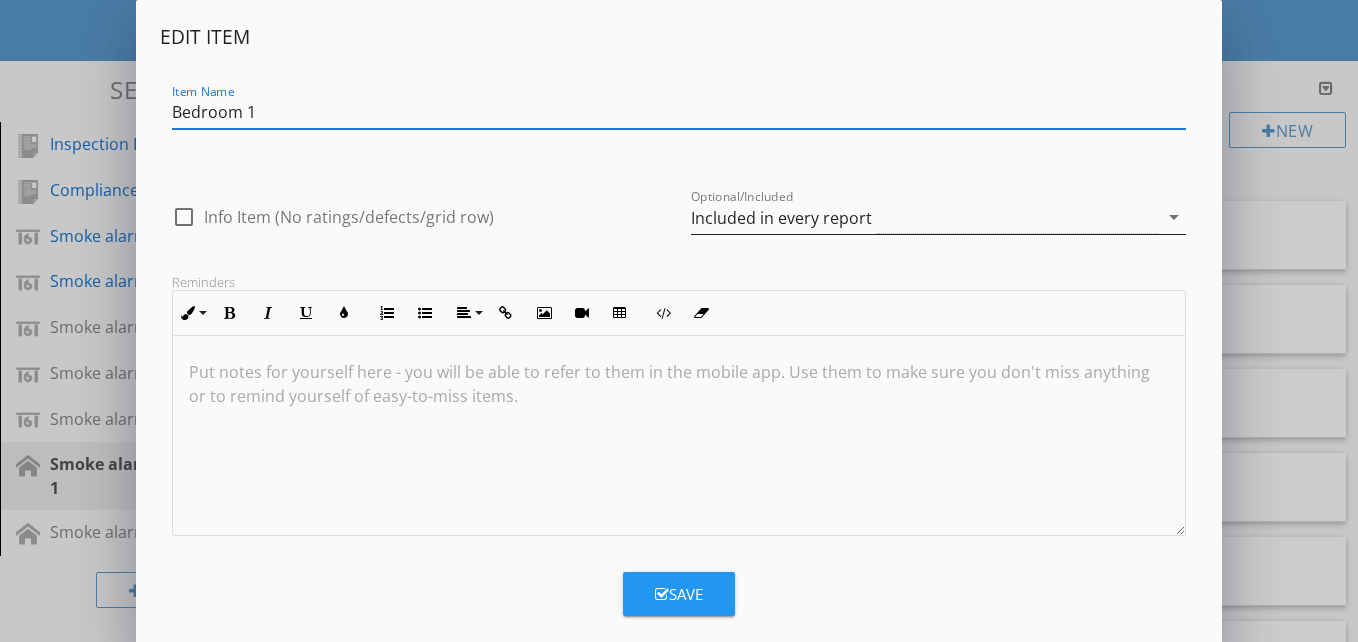type on "Bedroom 1" 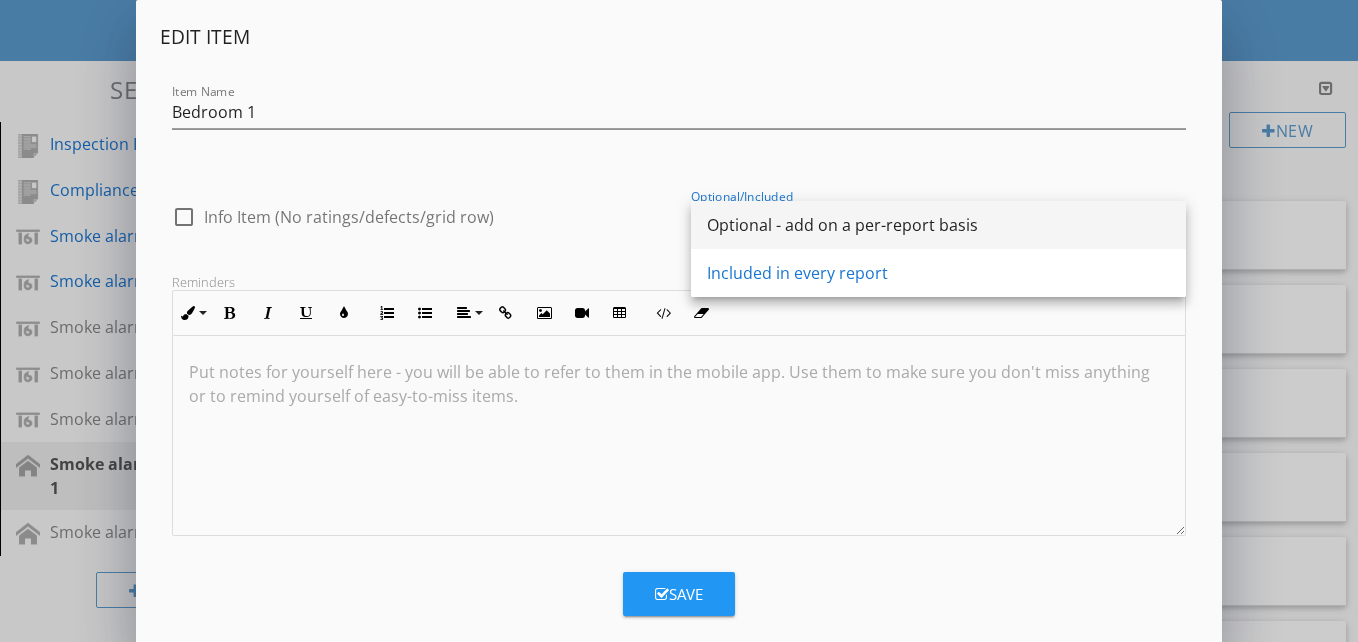 click on "Optional - add on a per-report basis" at bounding box center [938, 225] 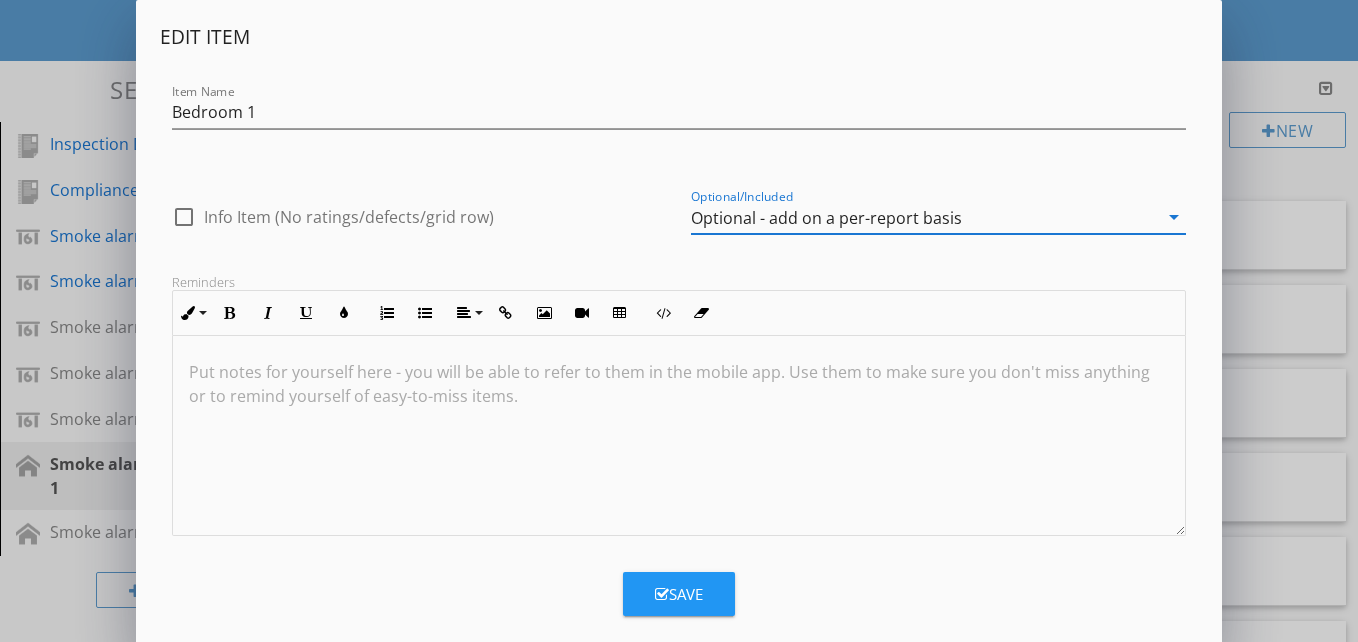 click on "Save" at bounding box center (679, 594) 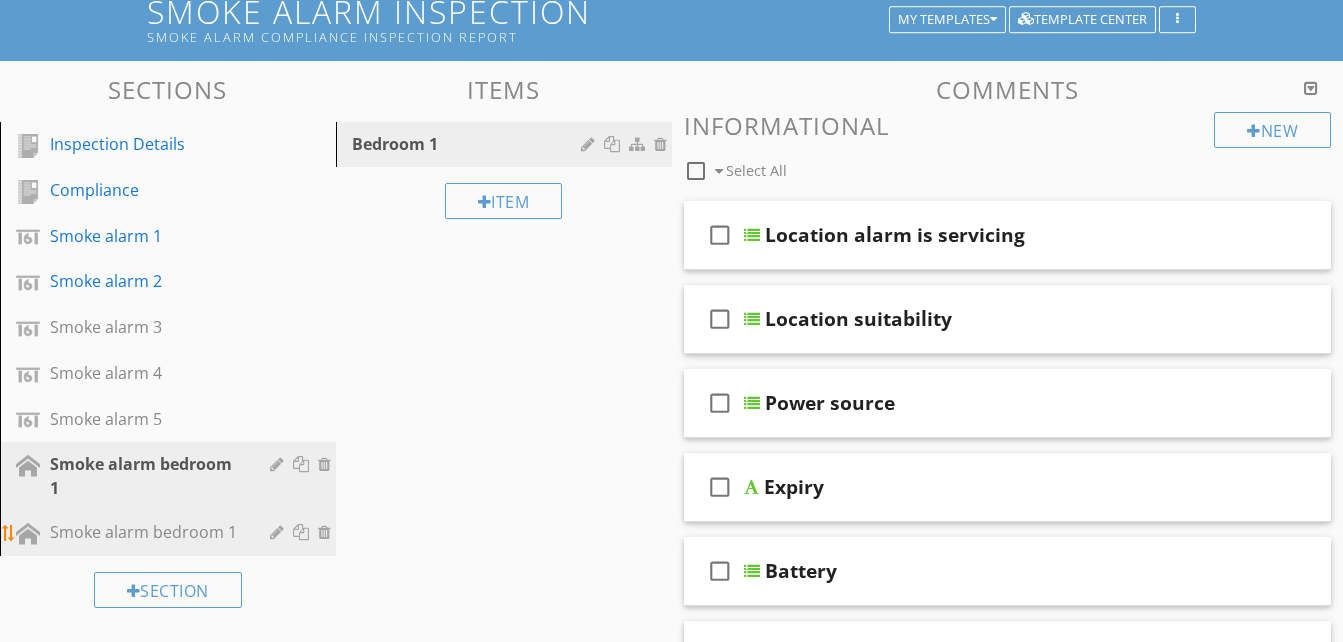 click at bounding box center (279, 532) 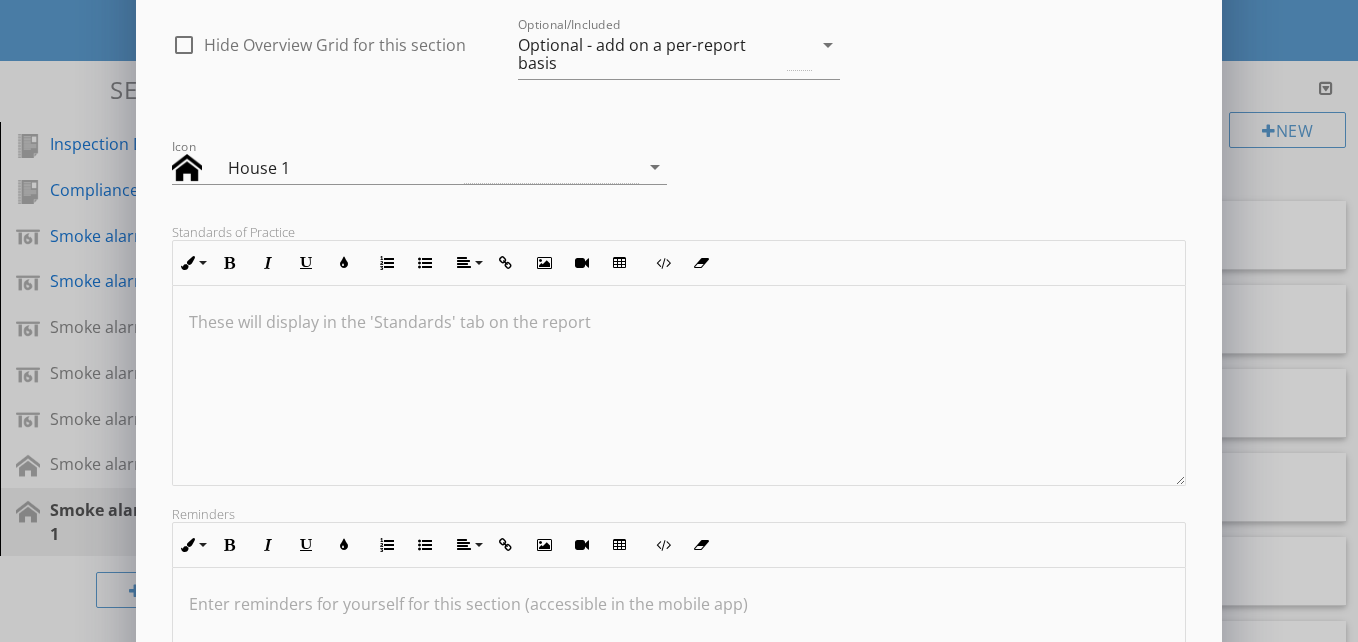 scroll, scrollTop: 300, scrollLeft: 0, axis: vertical 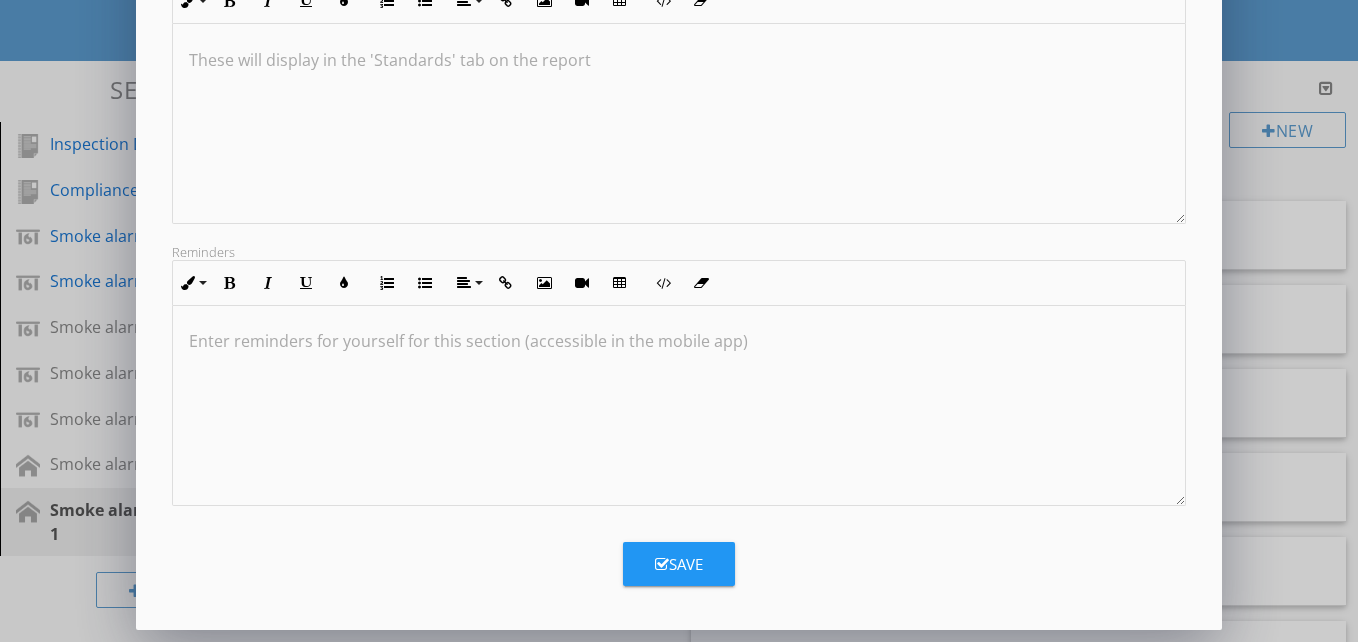 click at bounding box center [662, 564] 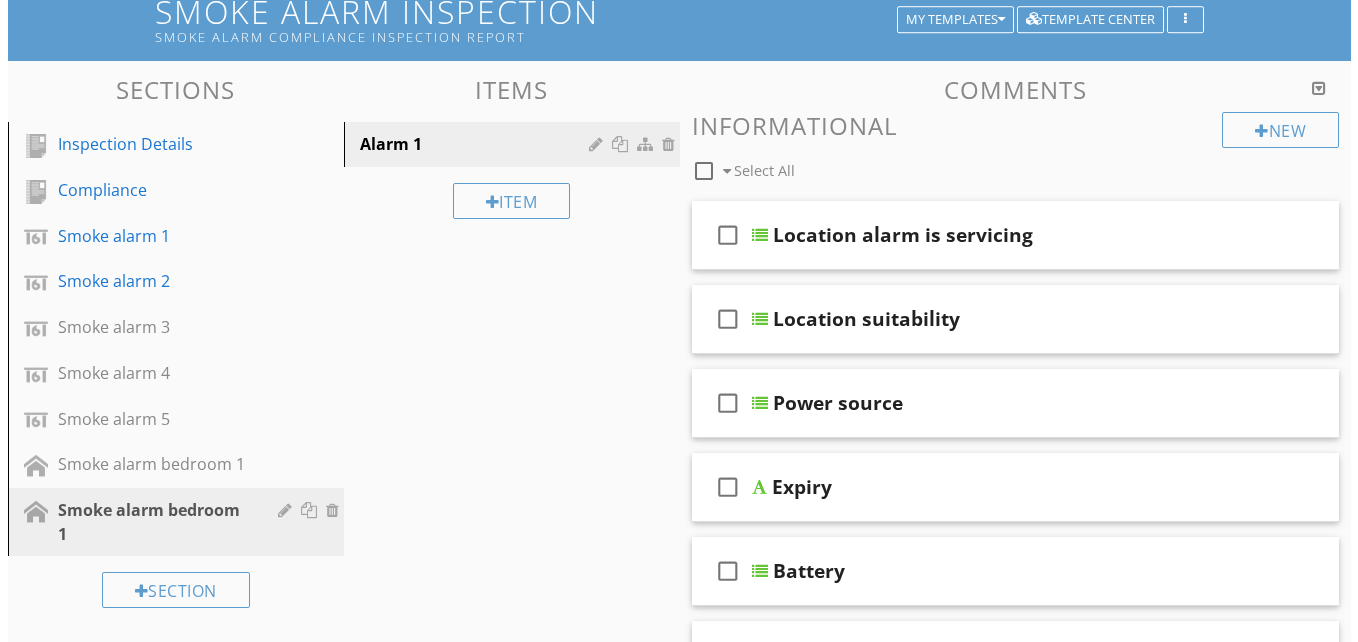 scroll, scrollTop: 217, scrollLeft: 0, axis: vertical 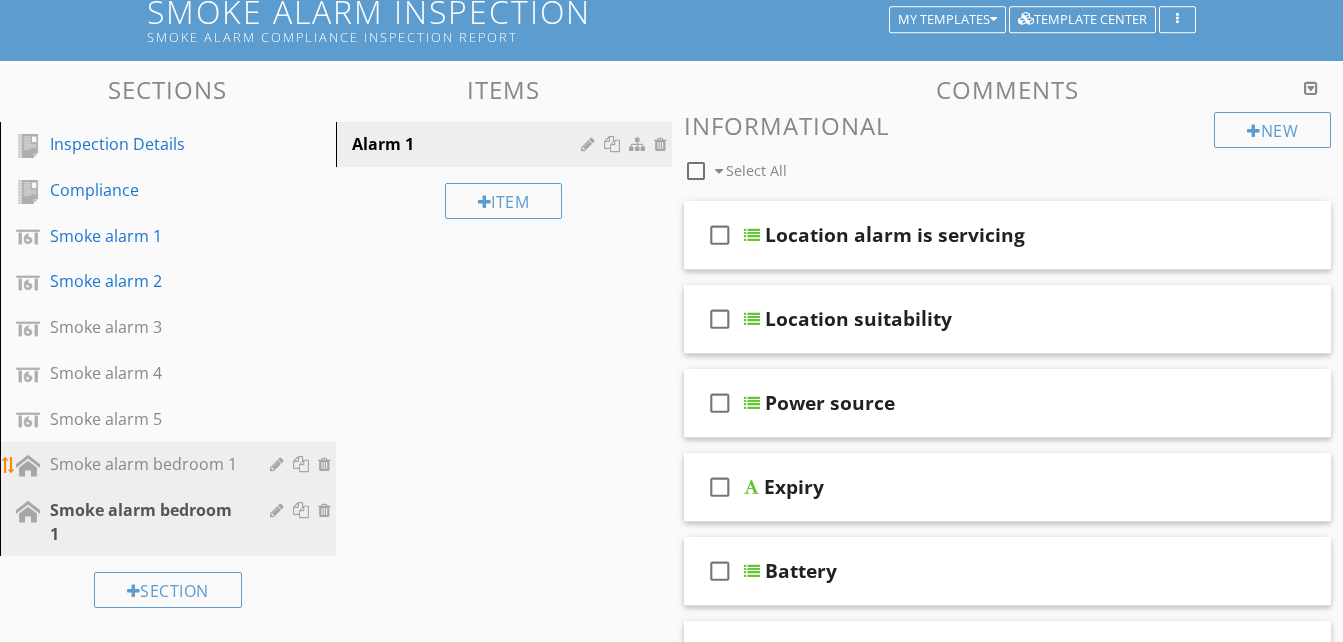 click on "Smoke alarm bedroom 1" at bounding box center [145, 464] 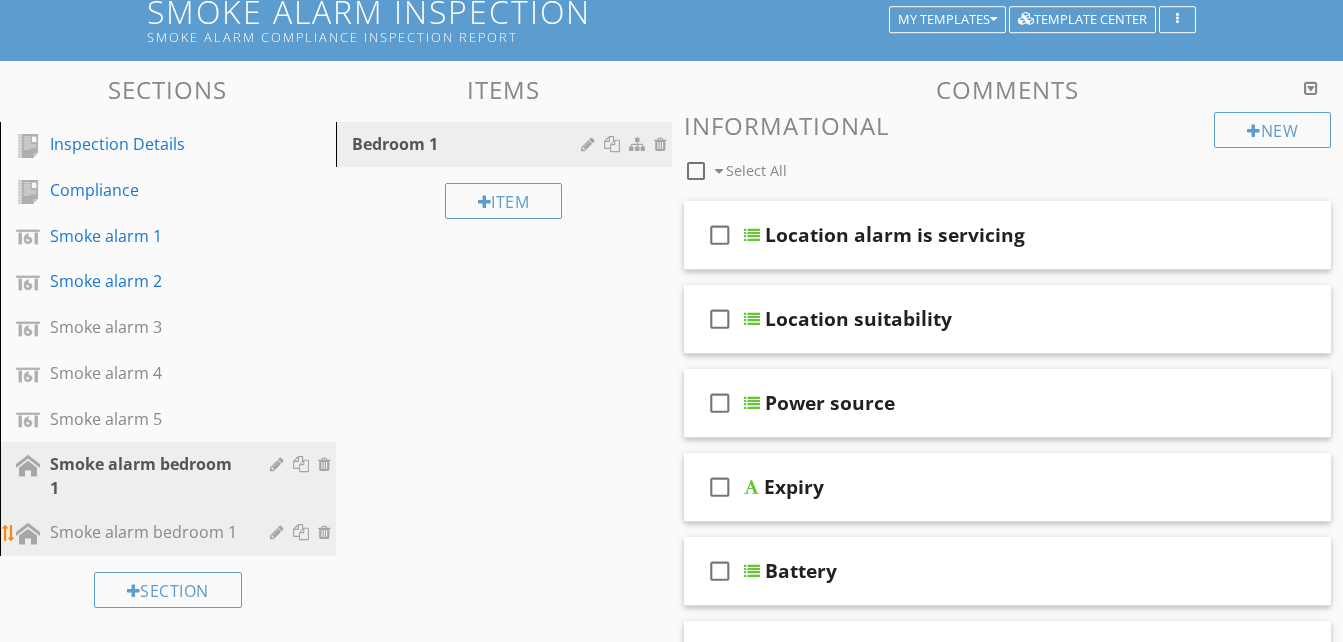 click on "Smoke alarm bedroom 1" at bounding box center (145, 532) 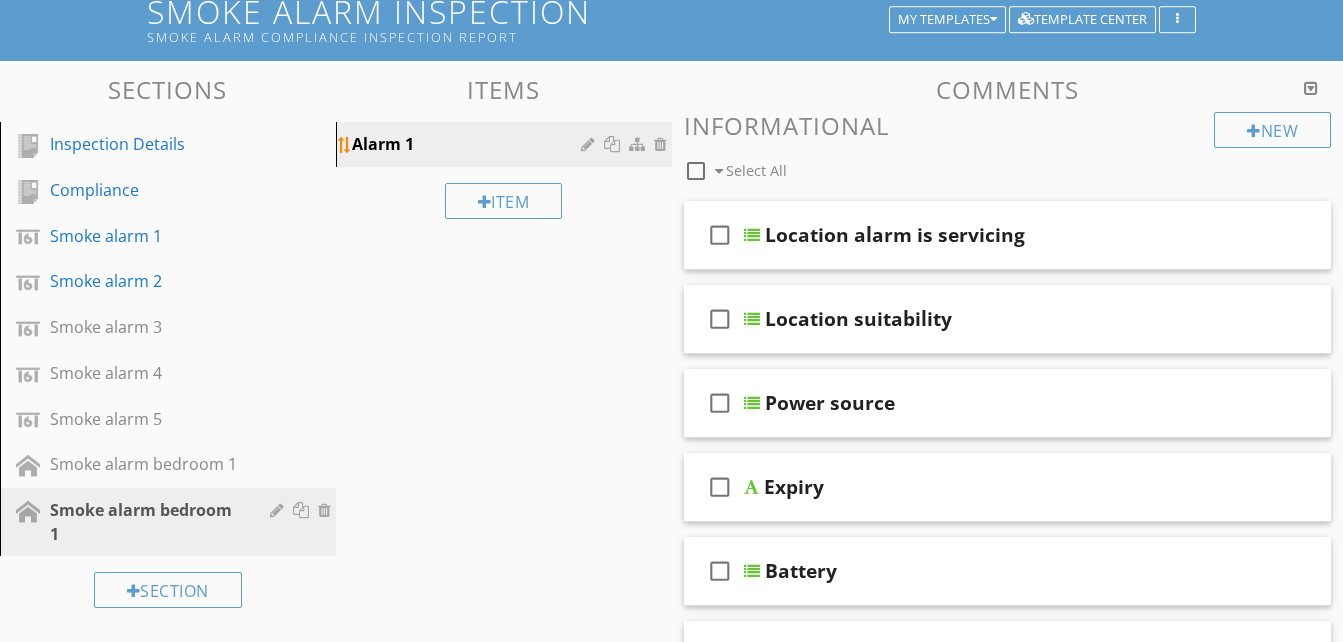 click at bounding box center [590, 144] 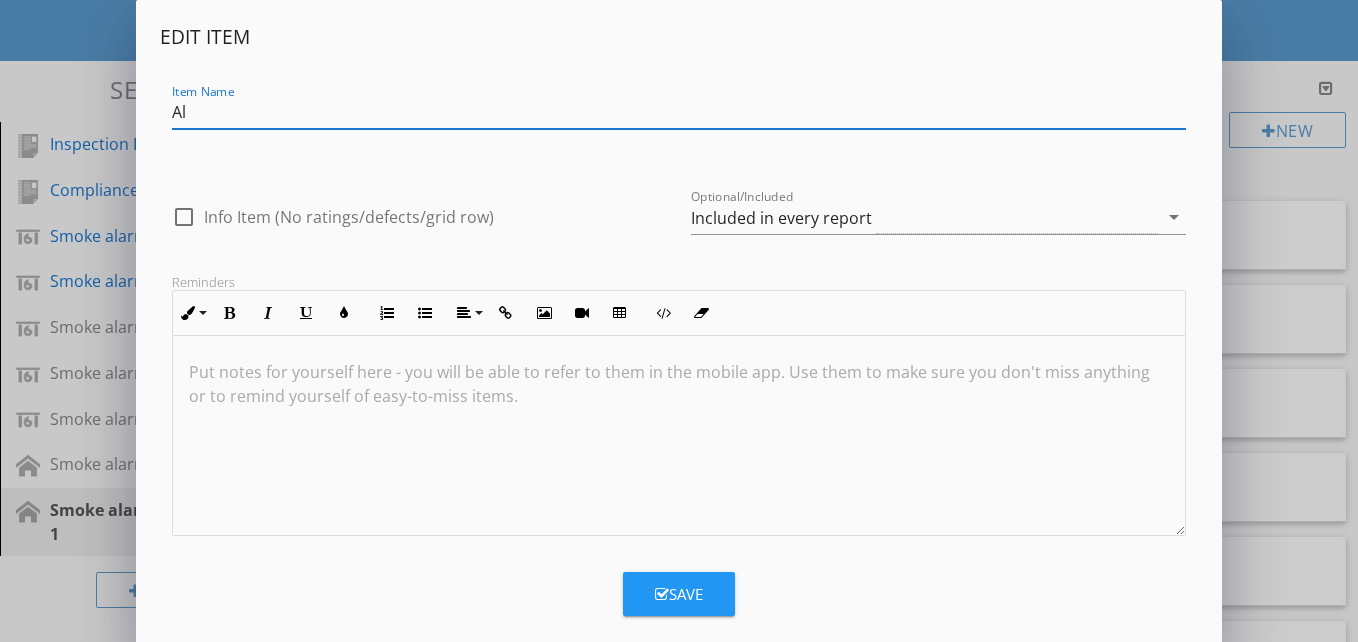 type on "A" 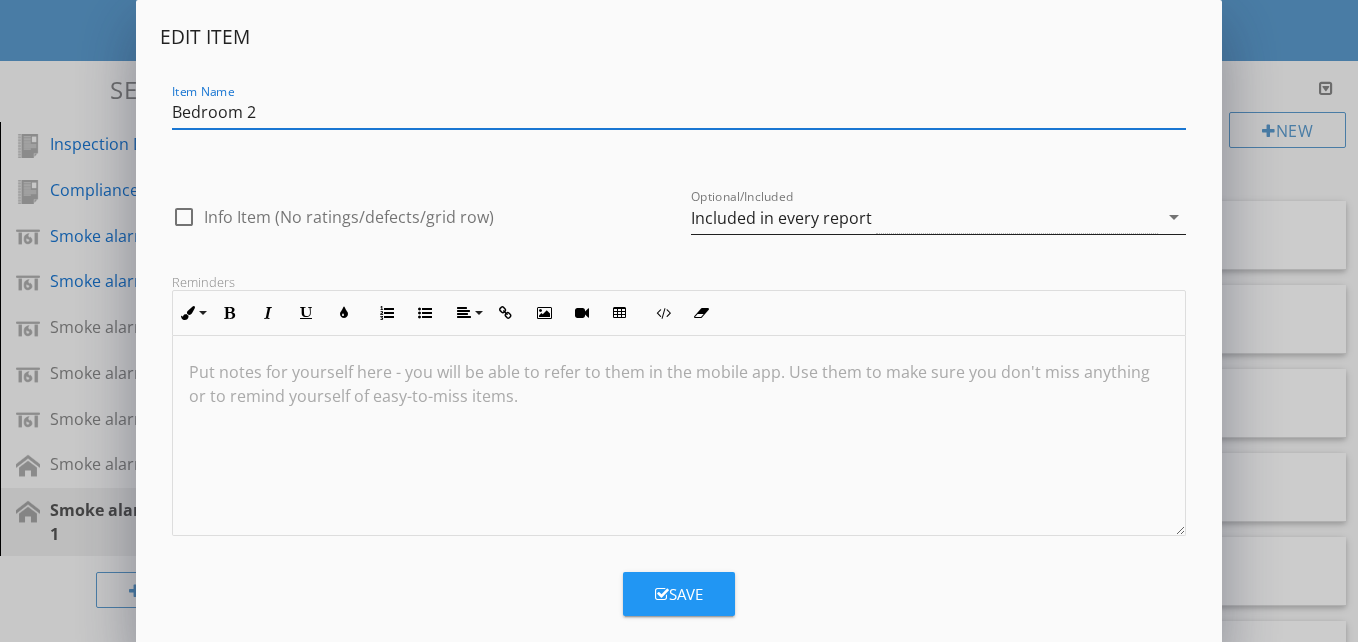 type on "Bedroom 2" 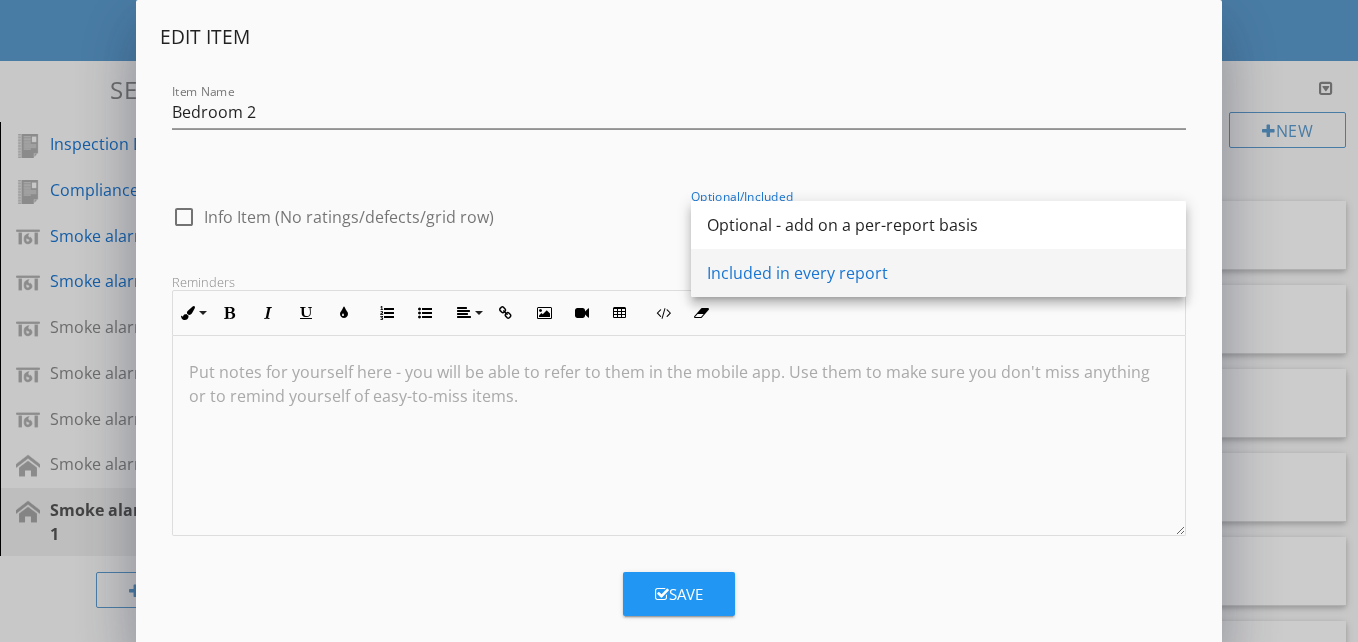 click on "Included in every report" at bounding box center (938, 273) 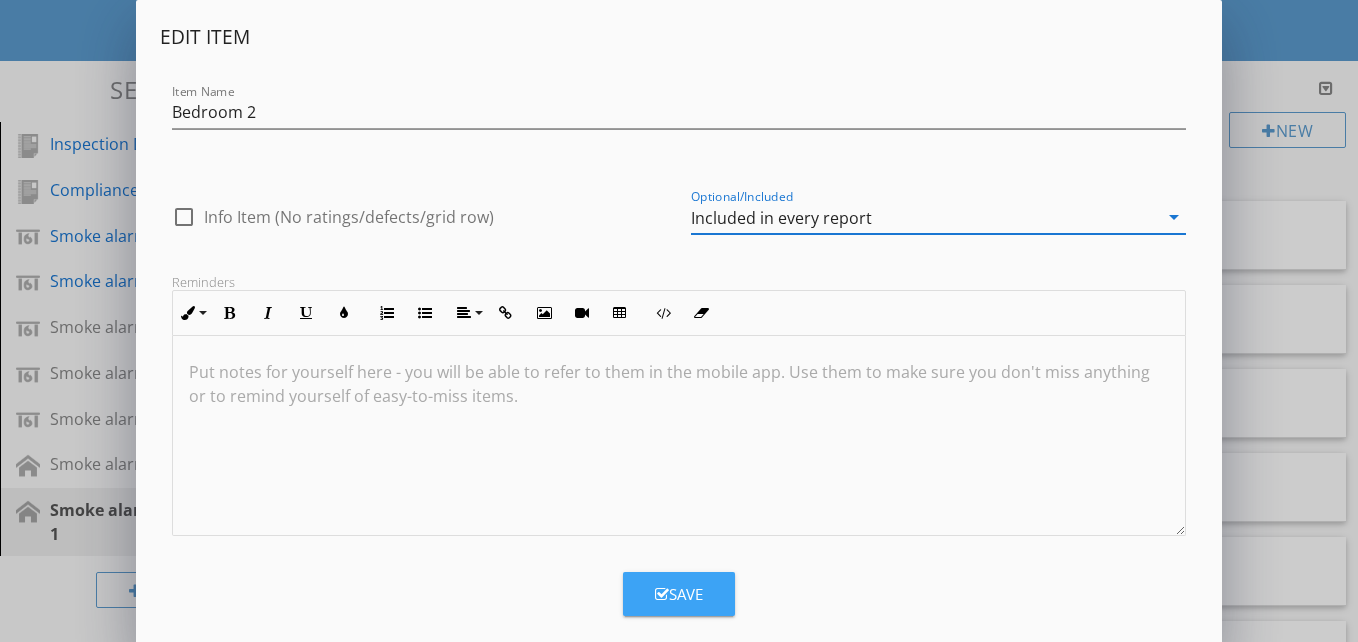 click on "Save" at bounding box center (679, 594) 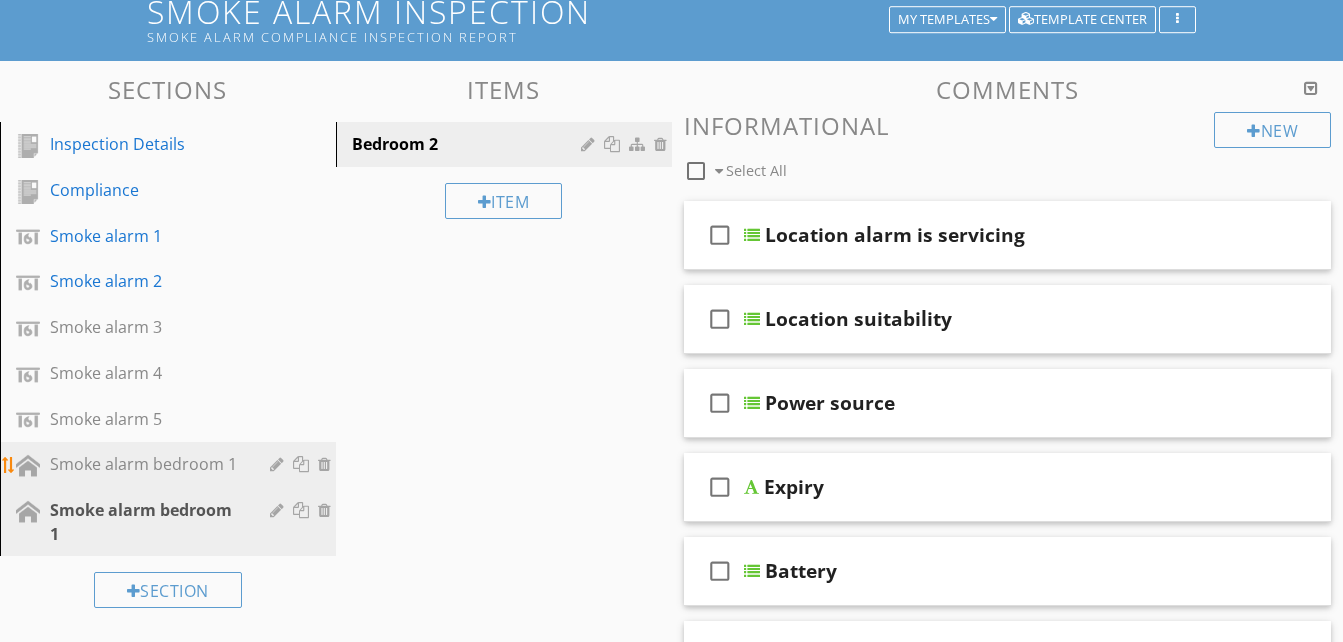 click on "Smoke alarm bedroom 1" at bounding box center [145, 464] 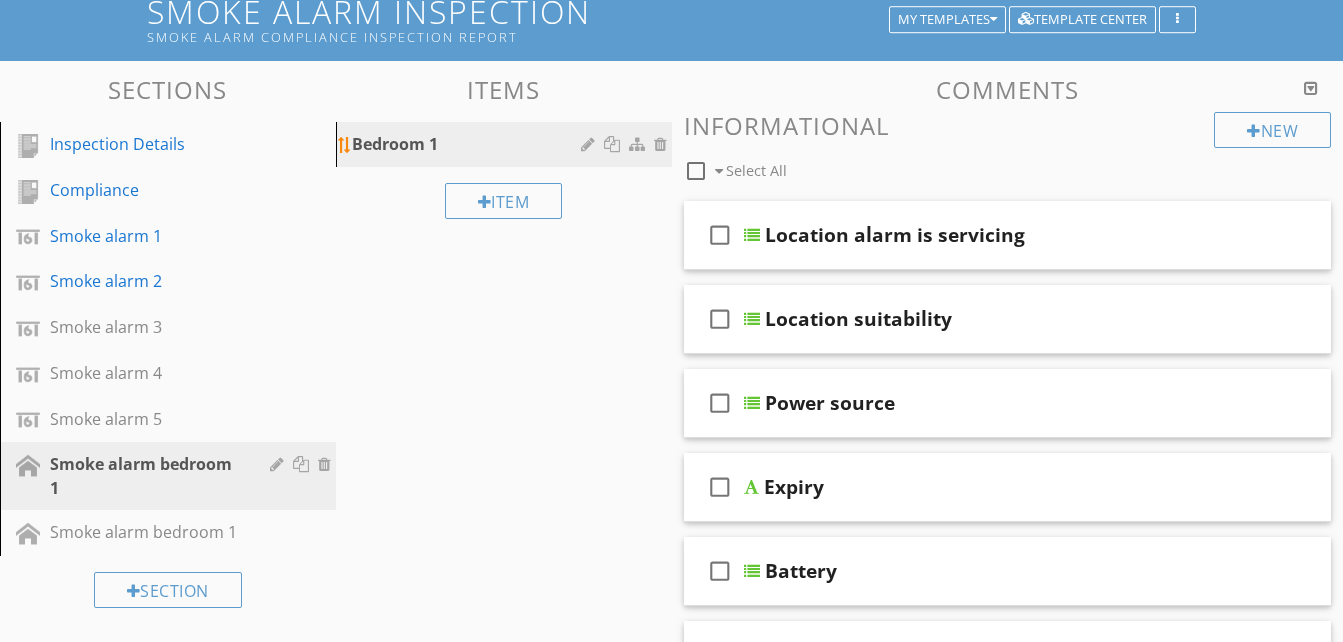 click on "Bedroom 1" at bounding box center (469, 144) 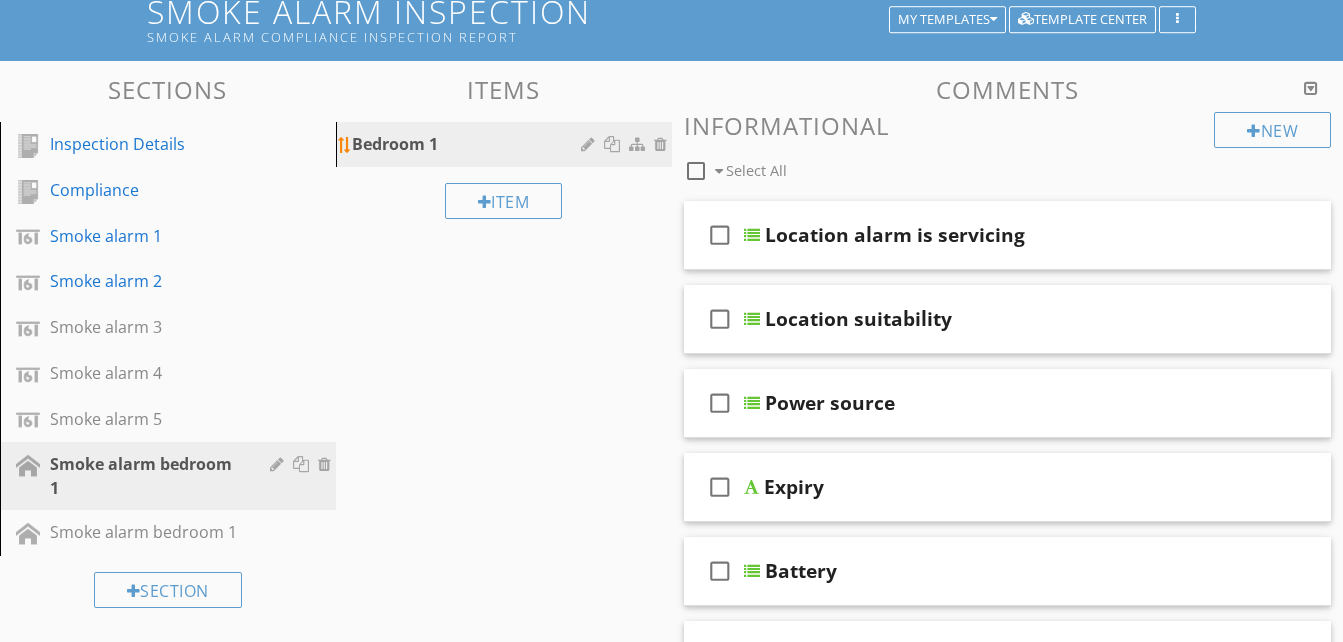 click on "Bedroom 1" at bounding box center [469, 144] 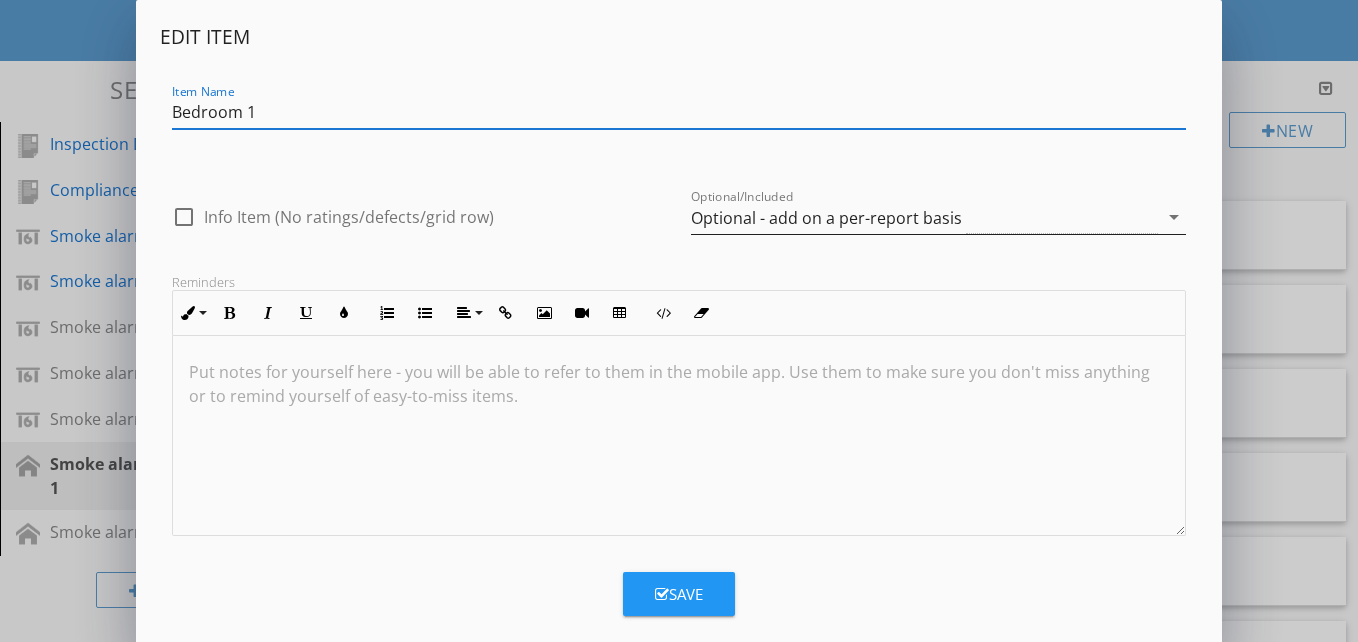click on "arrow_drop_down" at bounding box center (1174, 217) 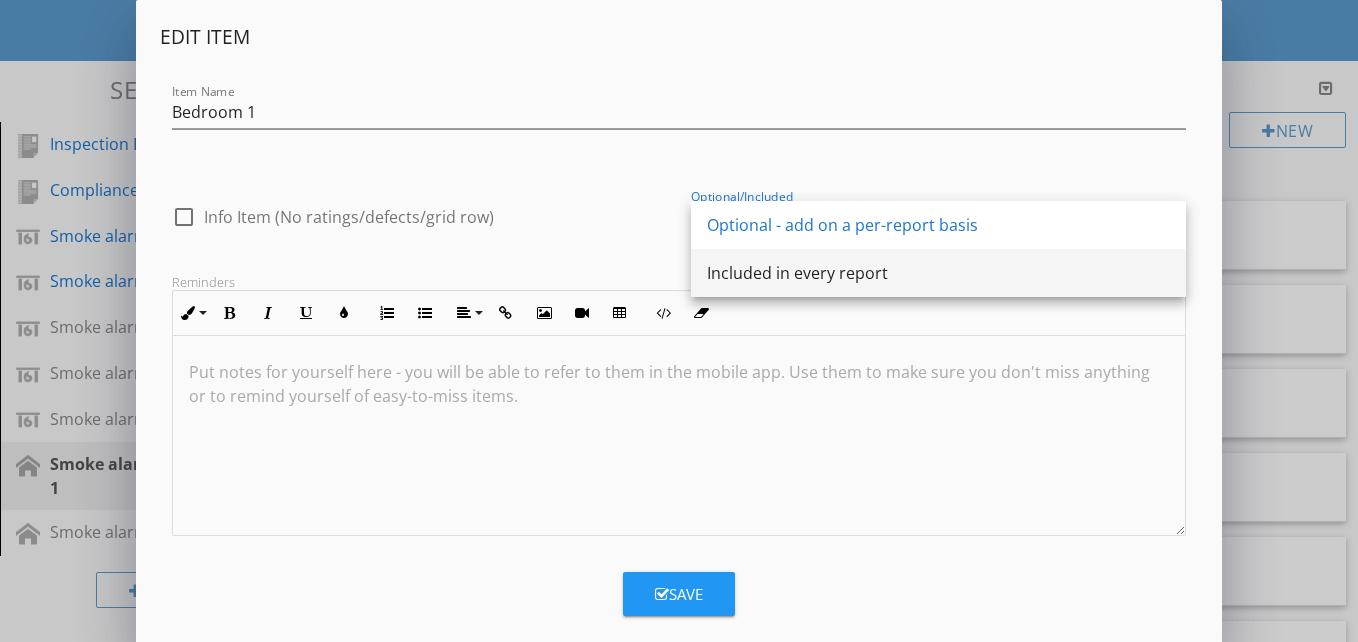 click on "Included in every report" at bounding box center [938, 273] 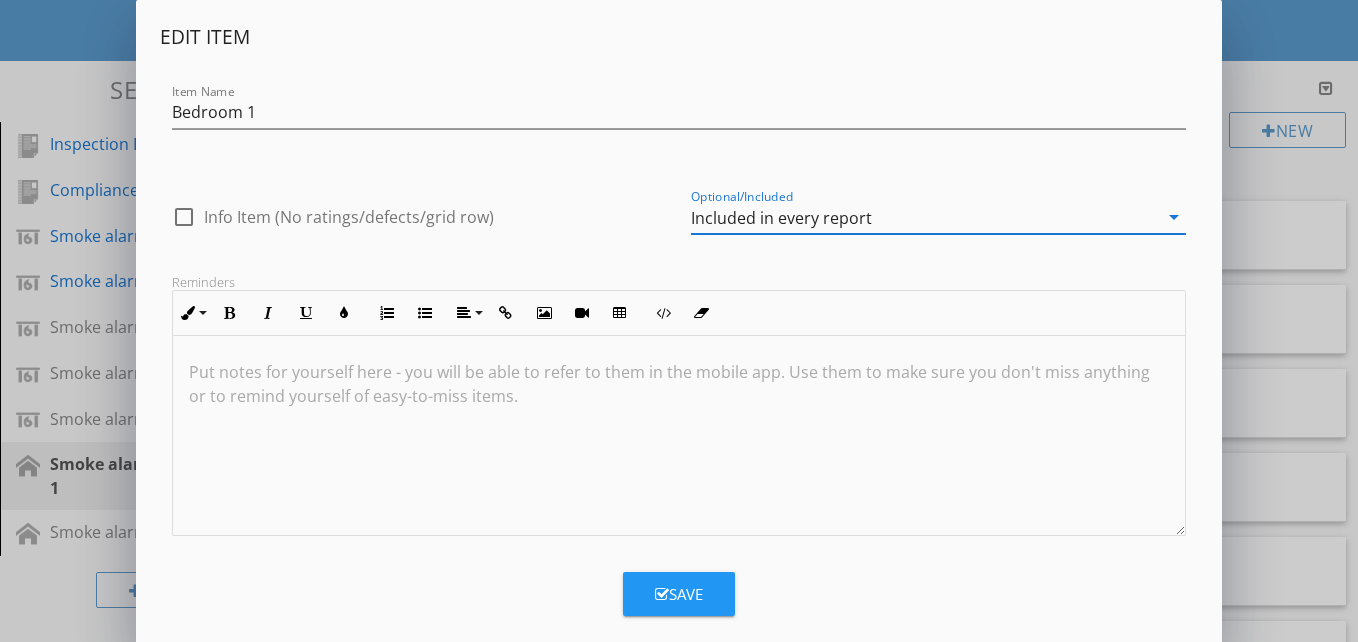 click on "Save" at bounding box center (679, 594) 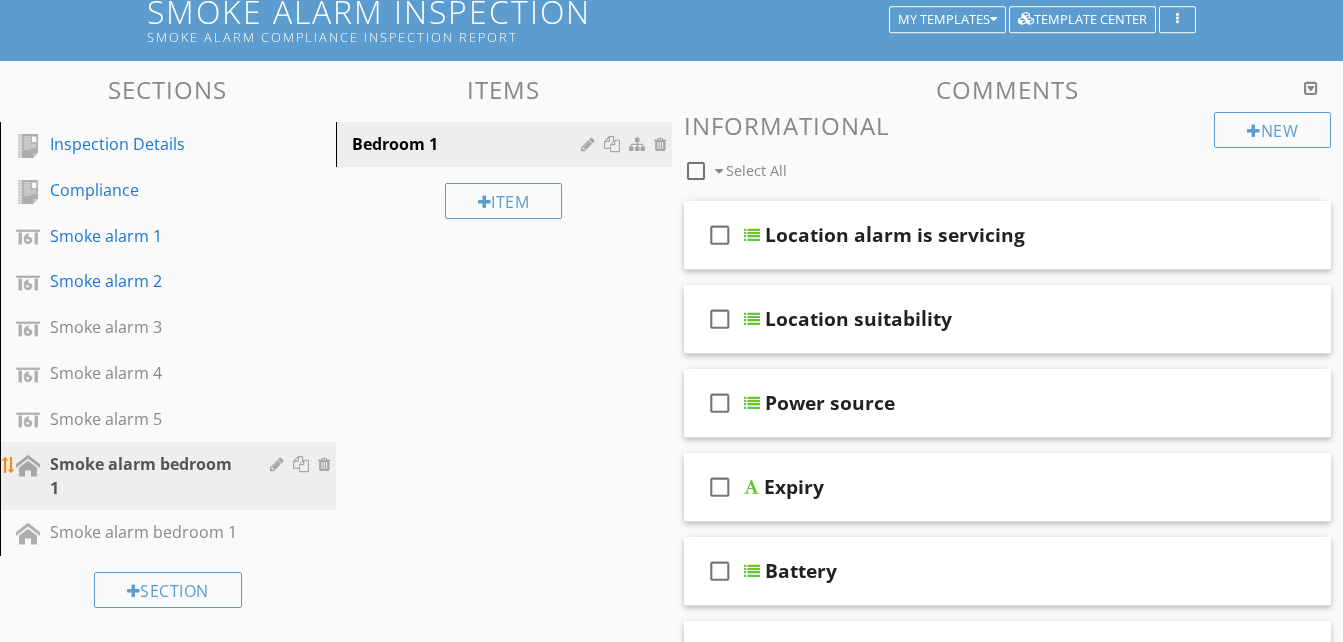 click at bounding box center (279, 464) 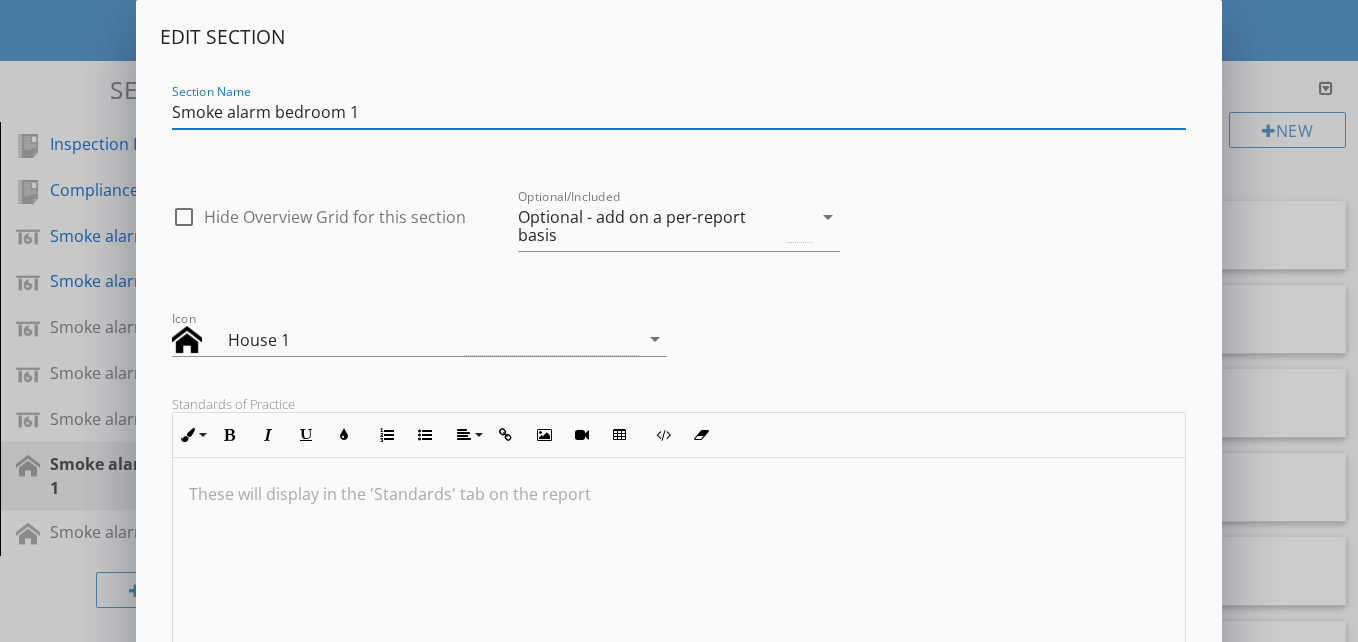 click on "Edit Section   Section Name Smoke alarm bedroom 1     check_box_outline_blank Hide Overview Grid for this section     Optional/Included Optional - add on a per-report basis arrow_drop_down   Icon   House 1   arrow_drop_down     Standards of Practice   Inline Style XLarge Large Normal Small Light Small/Light Bold Italic Underline Colors Ordered List Unordered List Align Align Left Align Center Align Right Align Justify Insert Link Insert Image Insert Video Insert Table Code View Clear Formatting These will display in the 'Standards' tab on the report   Reminders   Inline Style XLarge Large Normal Small Light Small/Light Bold Italic Underline Colors Ordered List Unordered List Align Align Left Align Center Align Right Align Justify Insert Link Insert Image Insert Video Insert Table Code View Clear Formatting Enter reminders for yourself for this section (accessible in the mobile app)
Save" at bounding box center (679, 538) 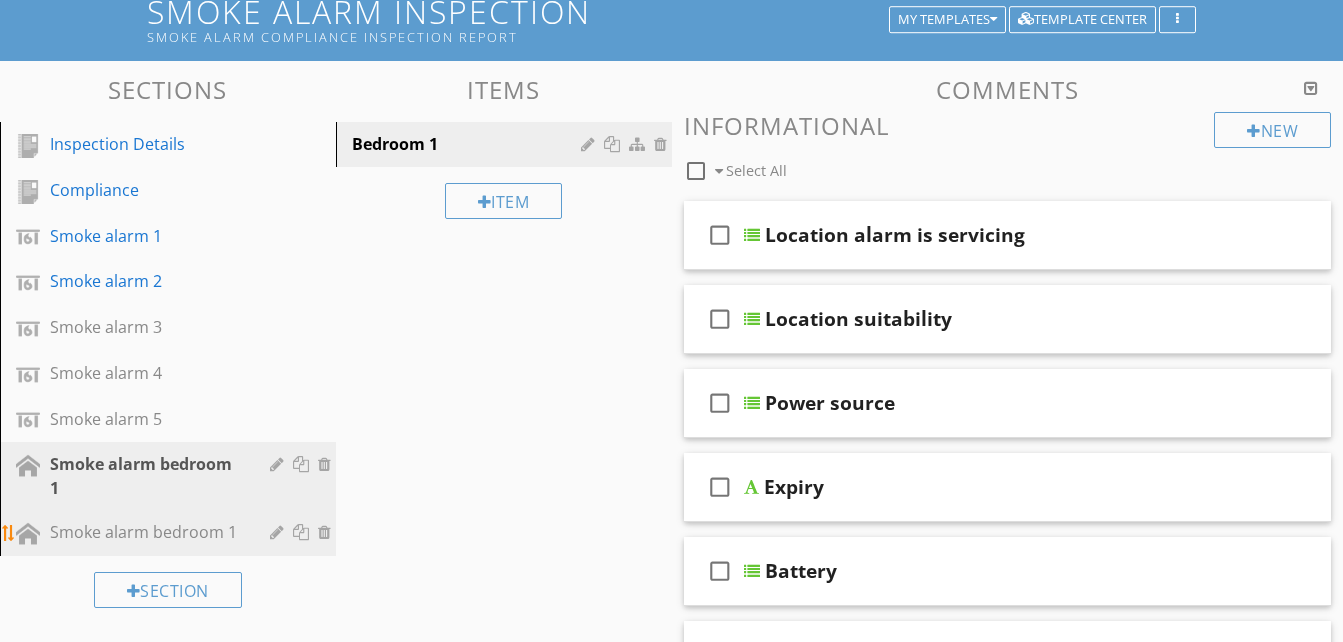 click at bounding box center (279, 532) 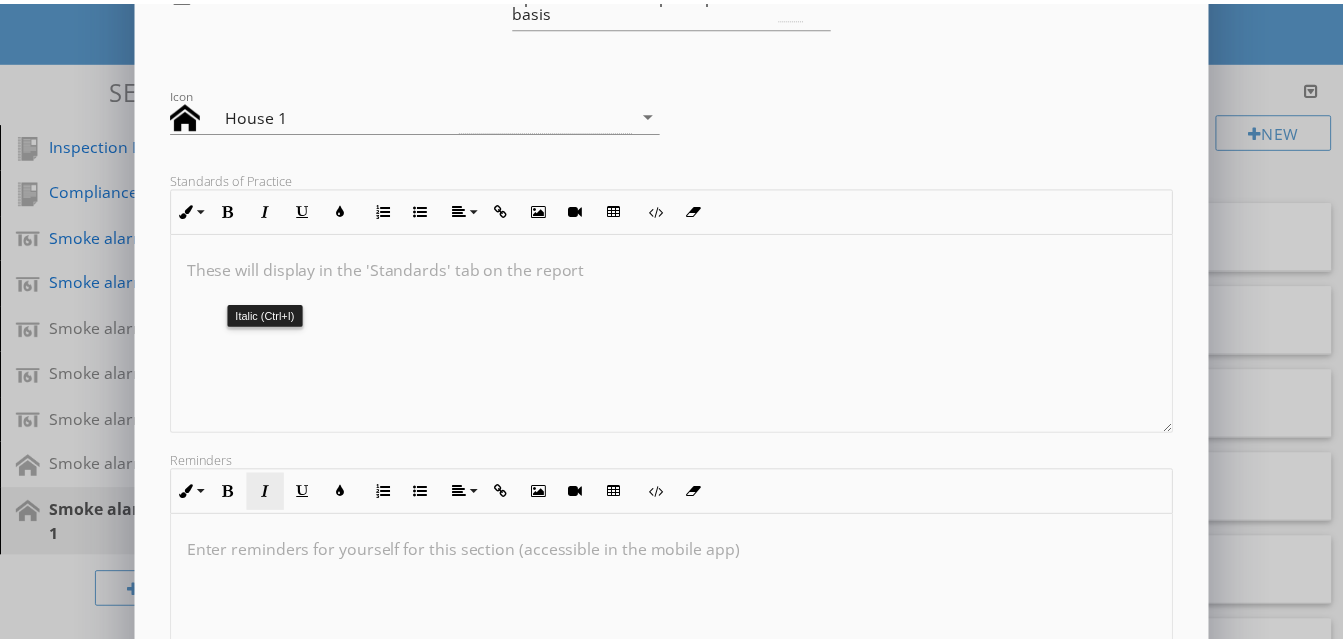 scroll, scrollTop: 434, scrollLeft: 0, axis: vertical 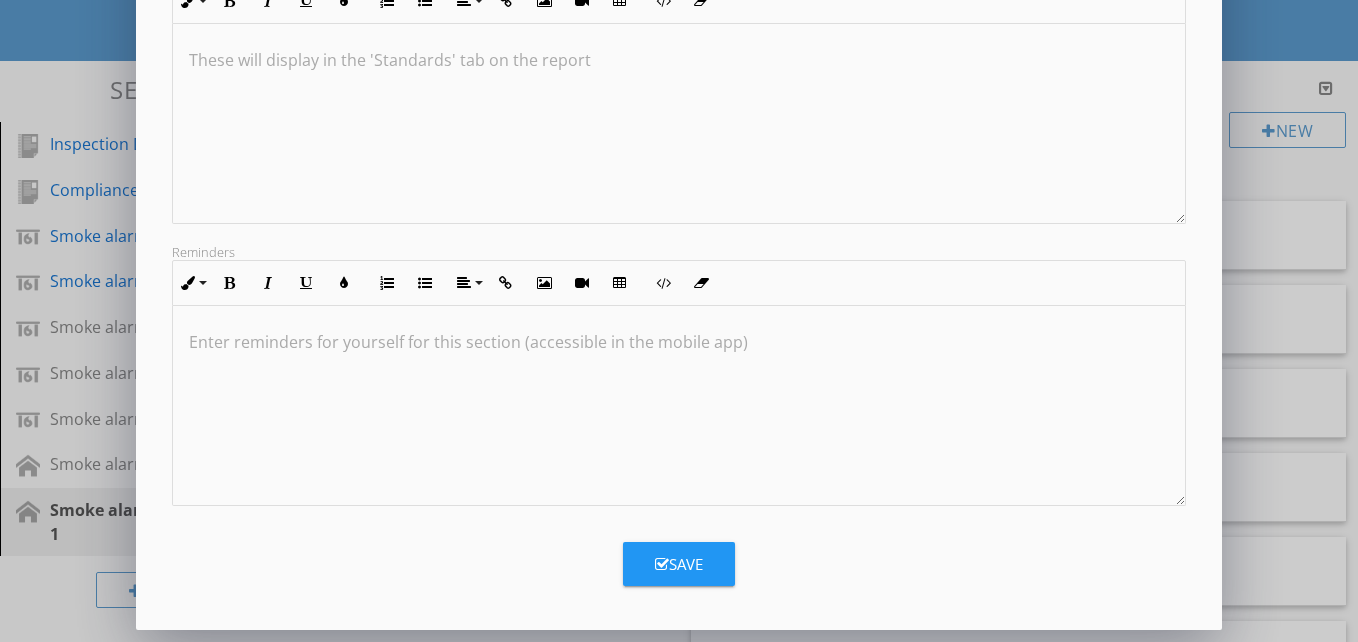 type on "Smoke alarm bedroom 2" 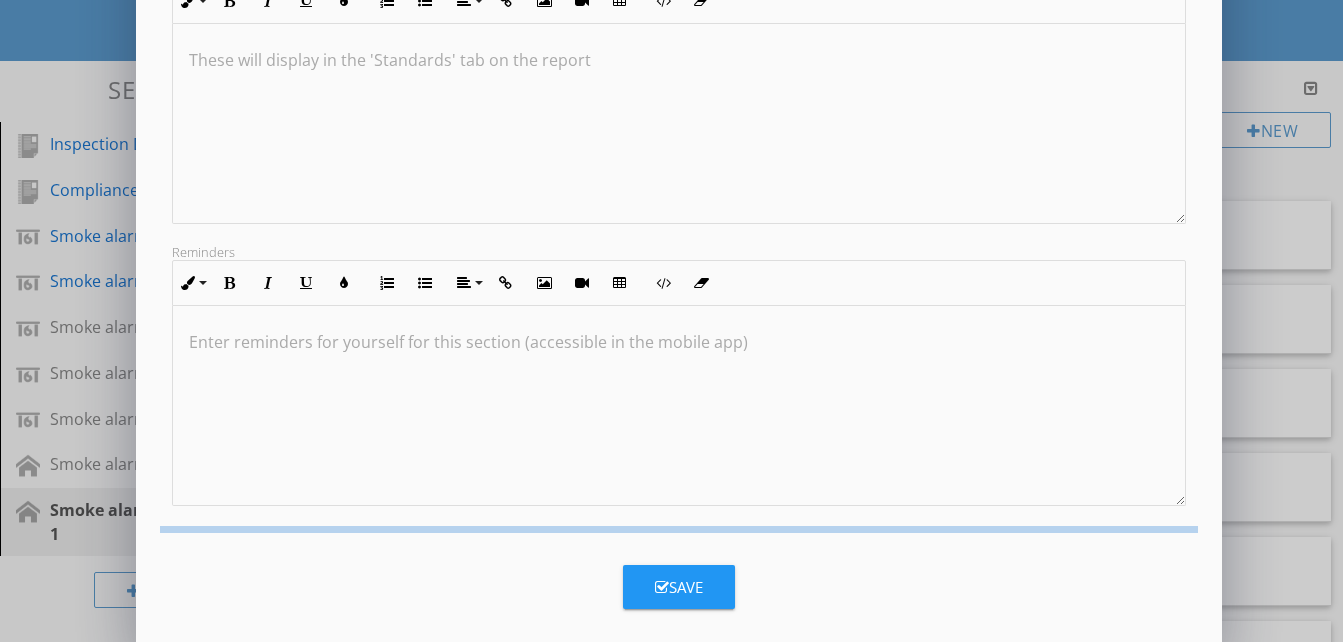 scroll, scrollTop: 217, scrollLeft: 0, axis: vertical 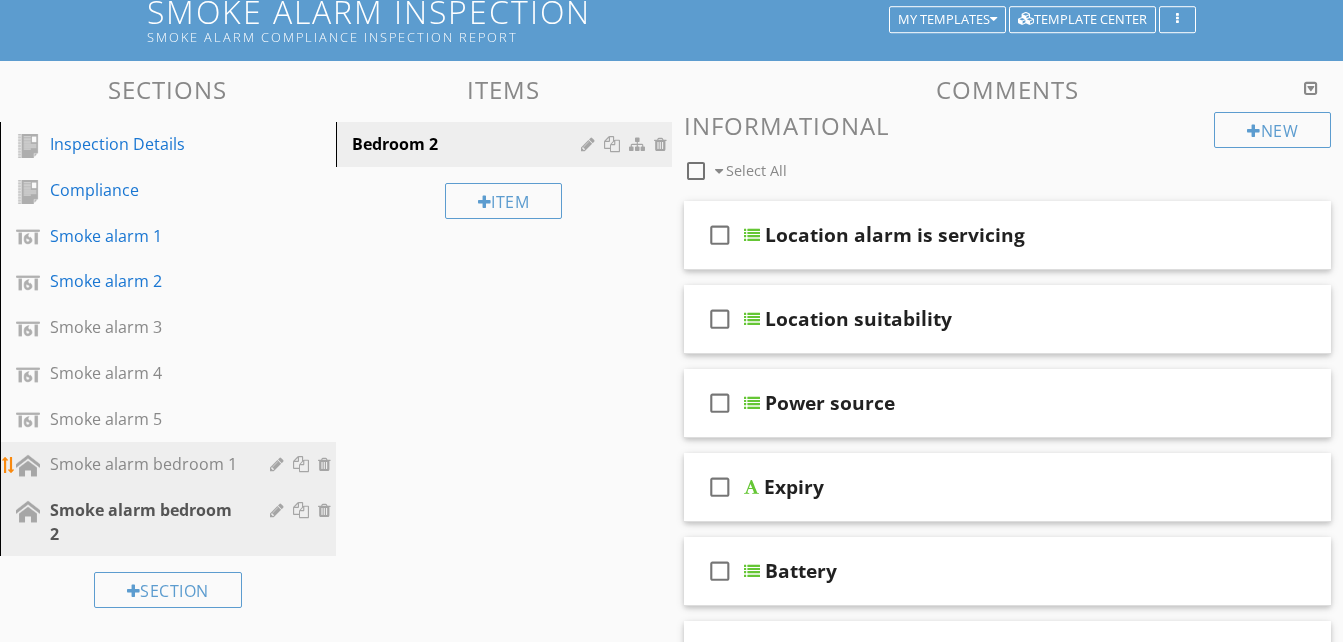 click at bounding box center (303, 464) 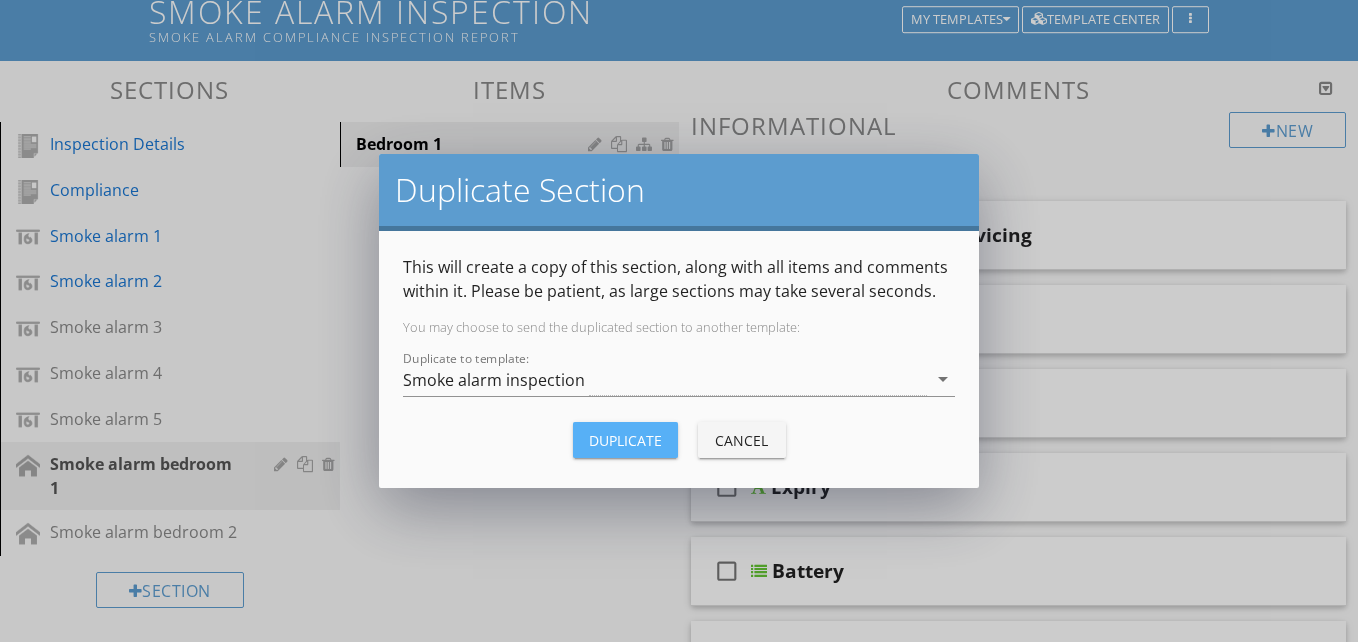 click on "Duplicate" at bounding box center (625, 440) 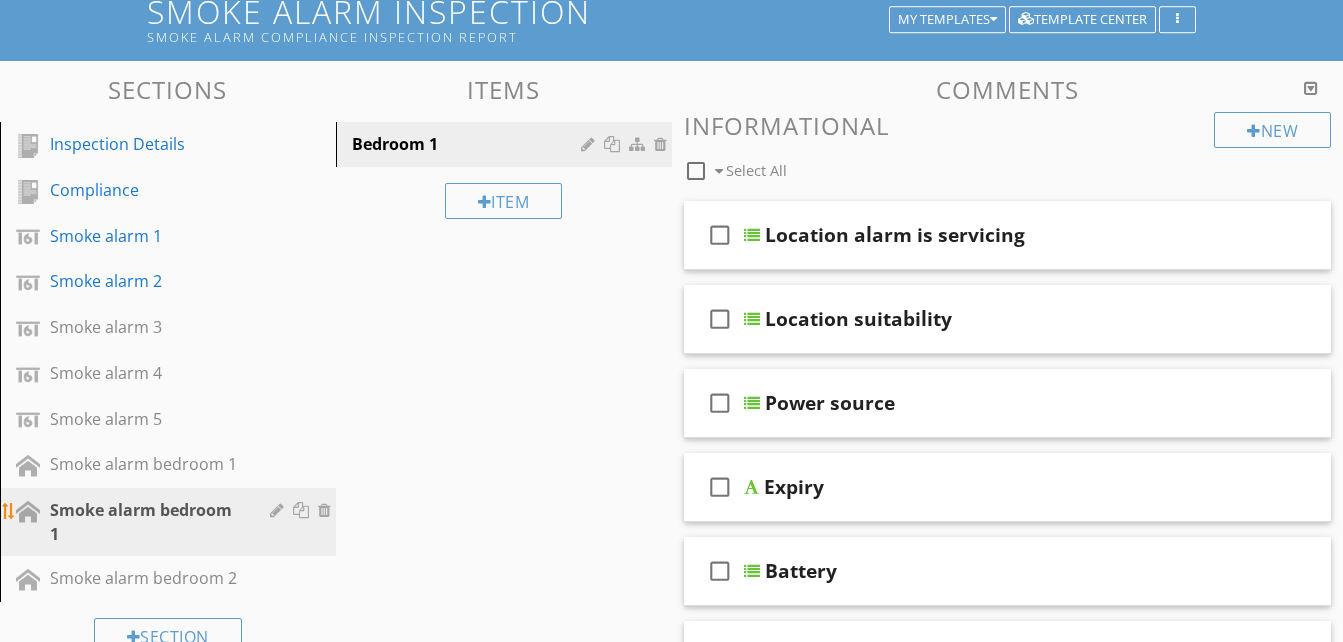 click at bounding box center (279, 510) 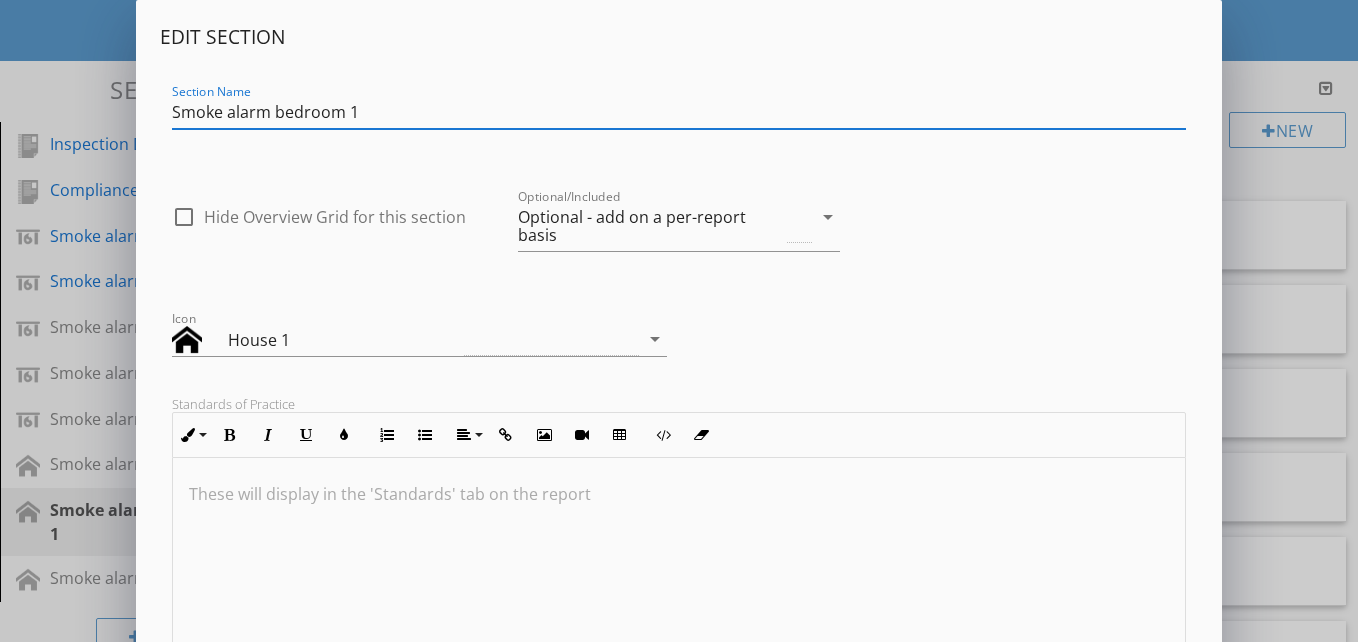 click on "Edit Section   Section Name Smoke alarm bedroom 1     check_box_outline_blank Hide Overview Grid for this section     Optional/Included Optional - add on a per-report basis arrow_drop_down   Icon   House 1   arrow_drop_down     Standards of Practice   Inline Style XLarge Large Normal Small Light Small/Light Bold Italic Underline Colors Ordered List Unordered List Align Align Left Align Center Align Right Align Justify Insert Link Insert Image Insert Video Insert Table Code View Clear Formatting These will display in the 'Standards' tab on the report   Reminders   Inline Style XLarge Large Normal Small Light Small/Light Bold Italic Underline Colors Ordered List Unordered List Align Align Left Align Center Align Right Align Justify Insert Link Insert Image Insert Video Insert Table Code View Clear Formatting Enter reminders for yourself for this section (accessible in the mobile app)
Save" at bounding box center [679, 538] 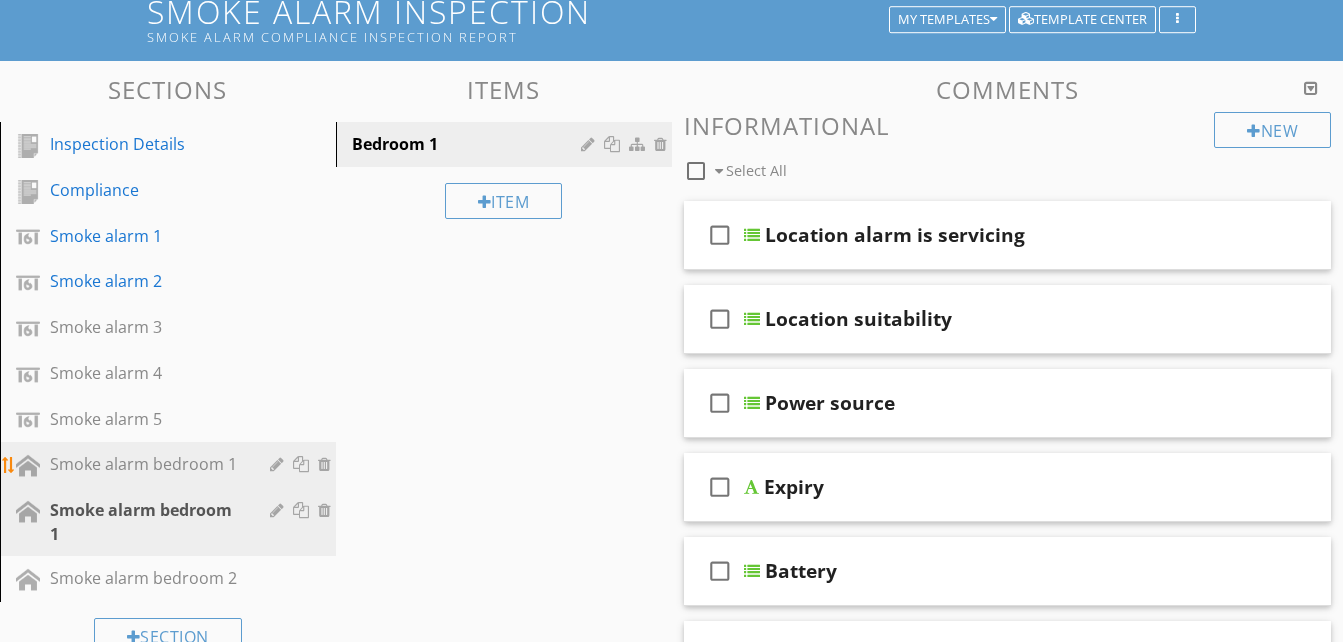 click at bounding box center [303, 464] 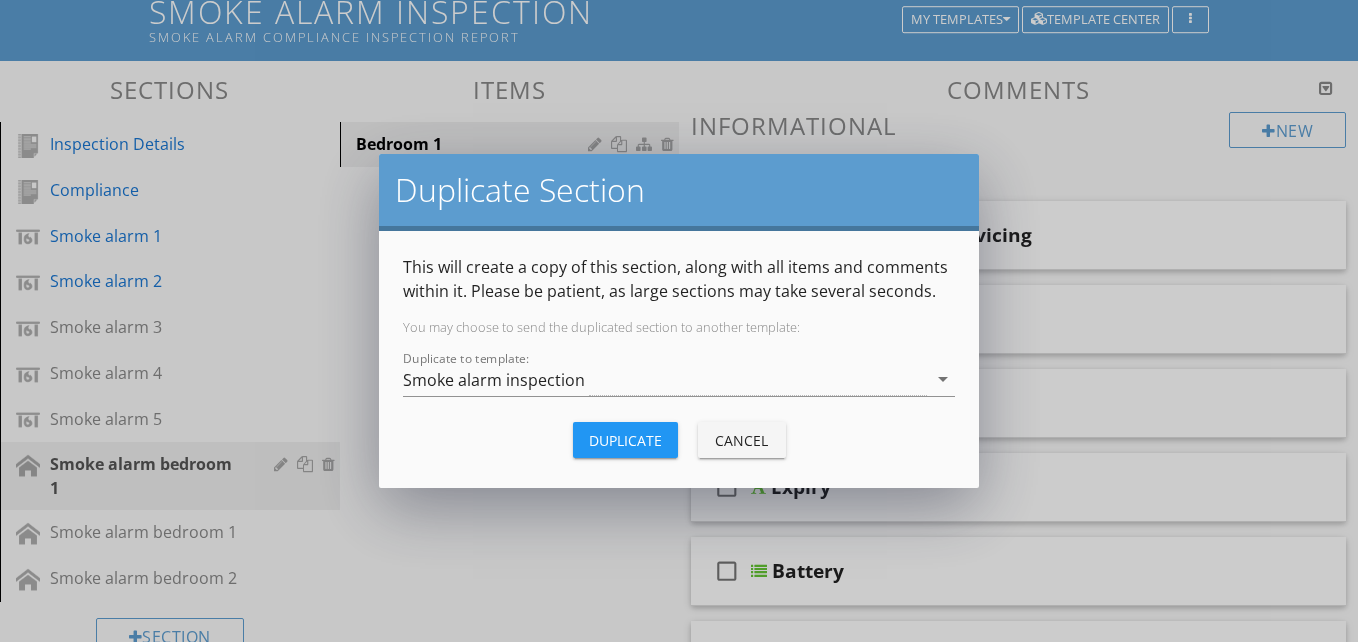 click on "Duplicate" at bounding box center [625, 440] 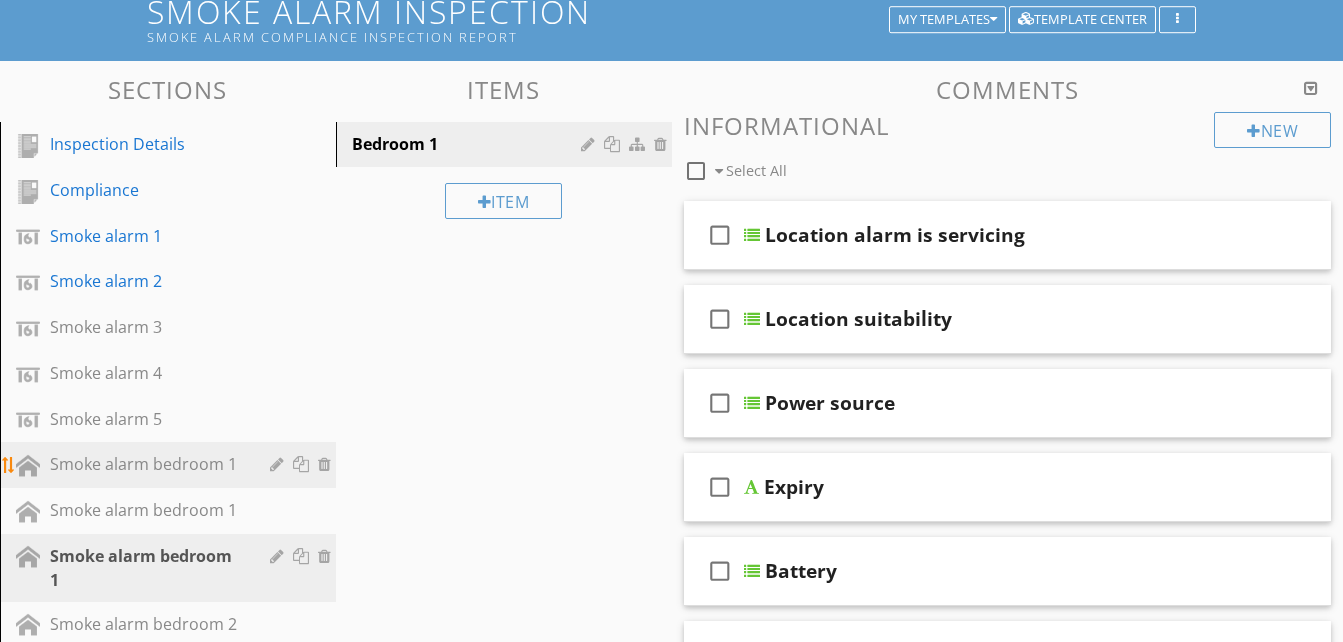 click at bounding box center [303, 464] 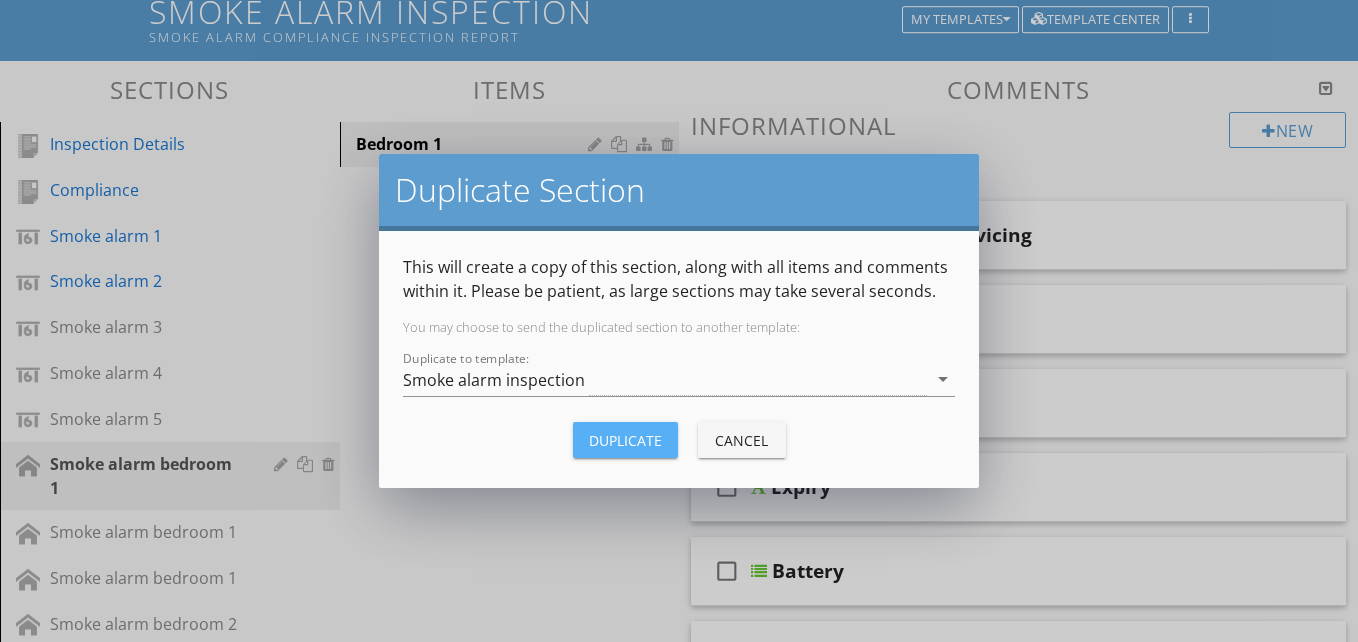 click on "Duplicate" at bounding box center [625, 440] 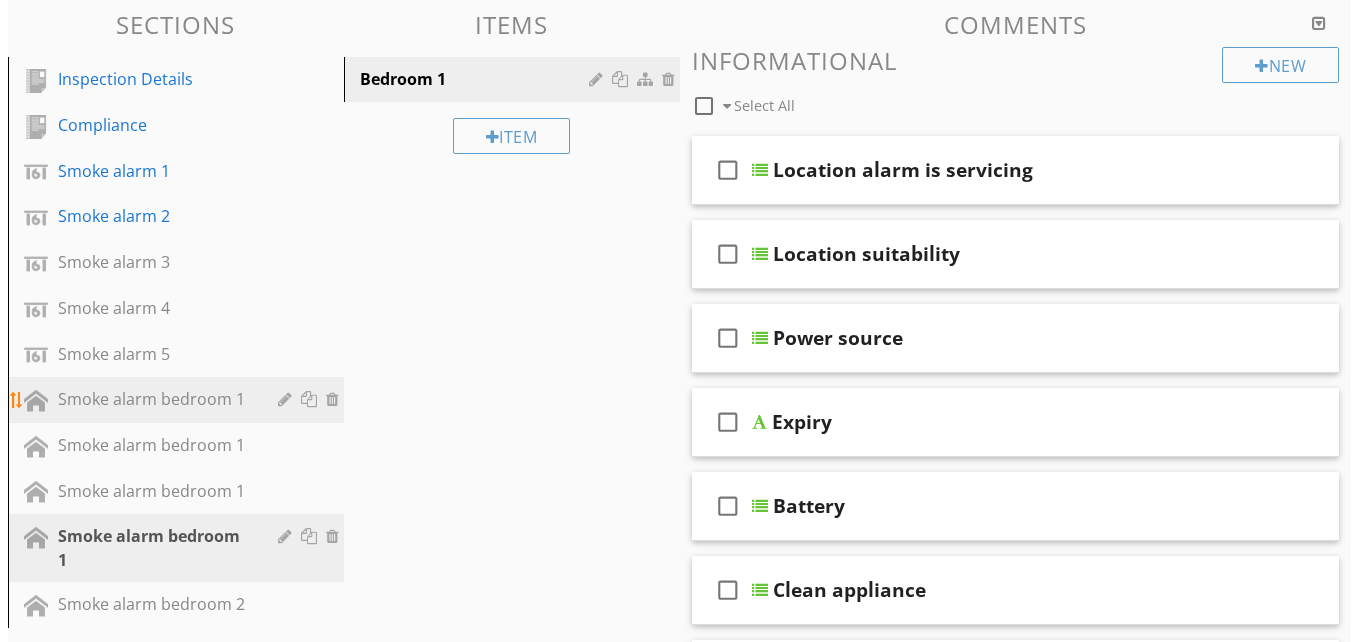 scroll, scrollTop: 239, scrollLeft: 0, axis: vertical 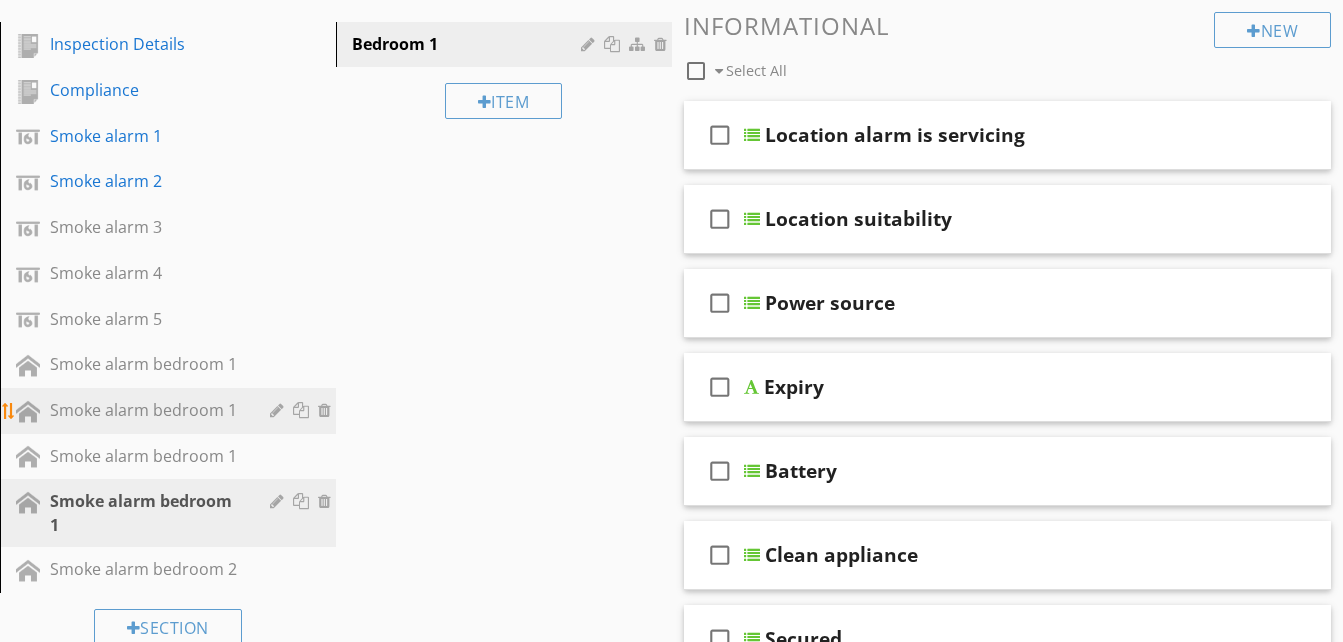 click at bounding box center [279, 410] 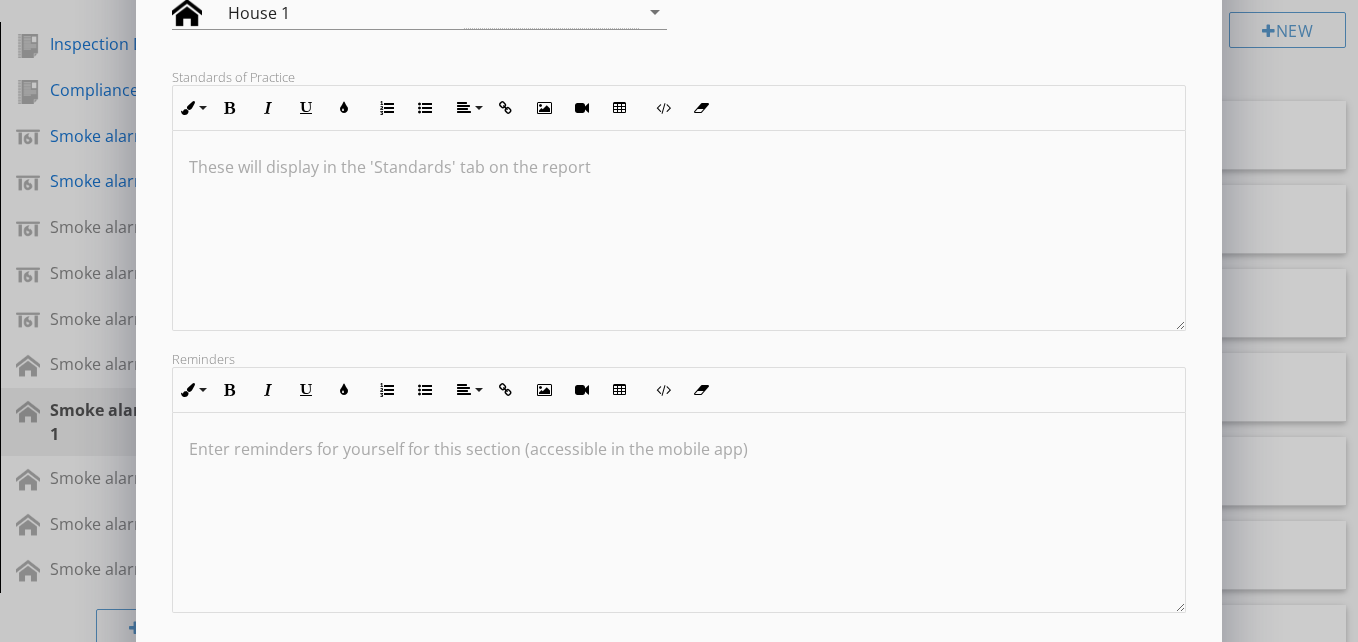 scroll, scrollTop: 434, scrollLeft: 0, axis: vertical 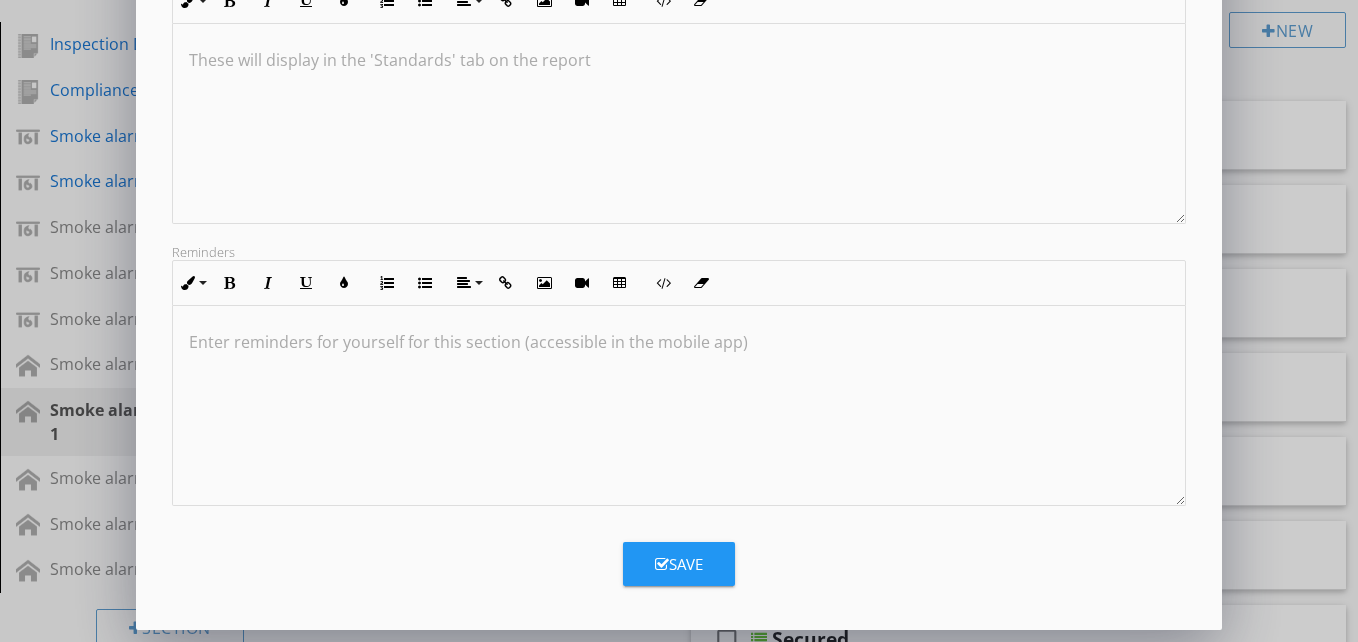 type on "Smoke alarm bedroom 3" 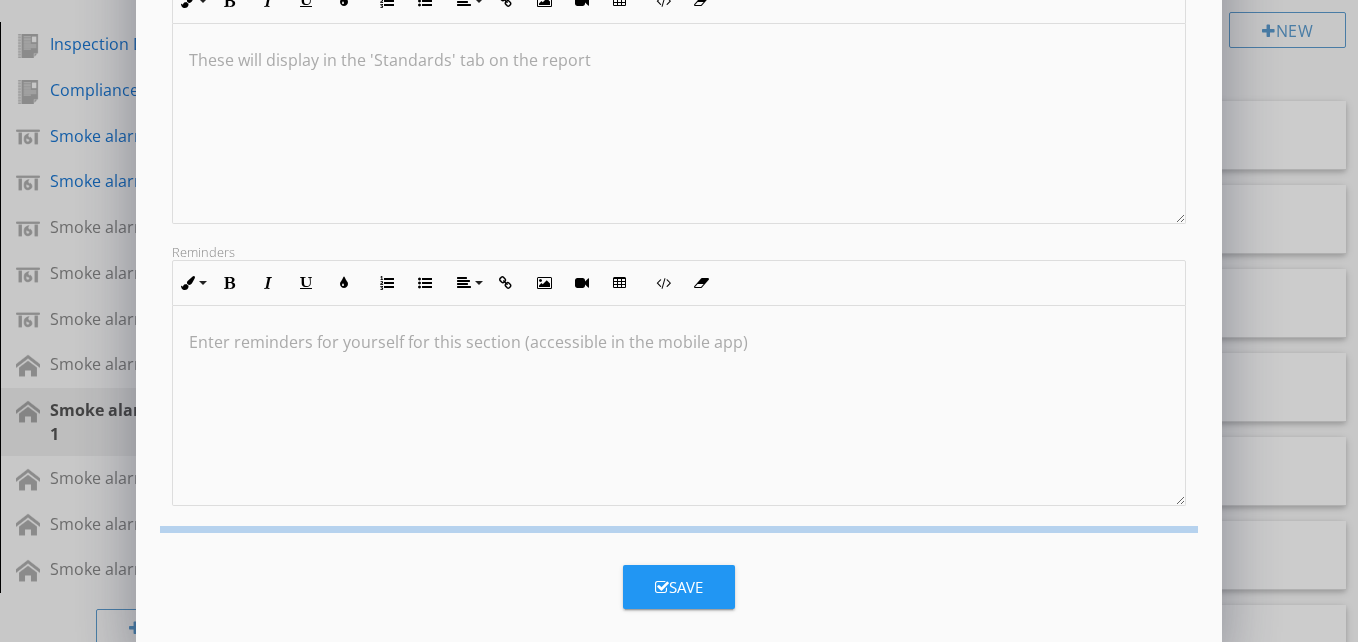 scroll, scrollTop: 217, scrollLeft: 0, axis: vertical 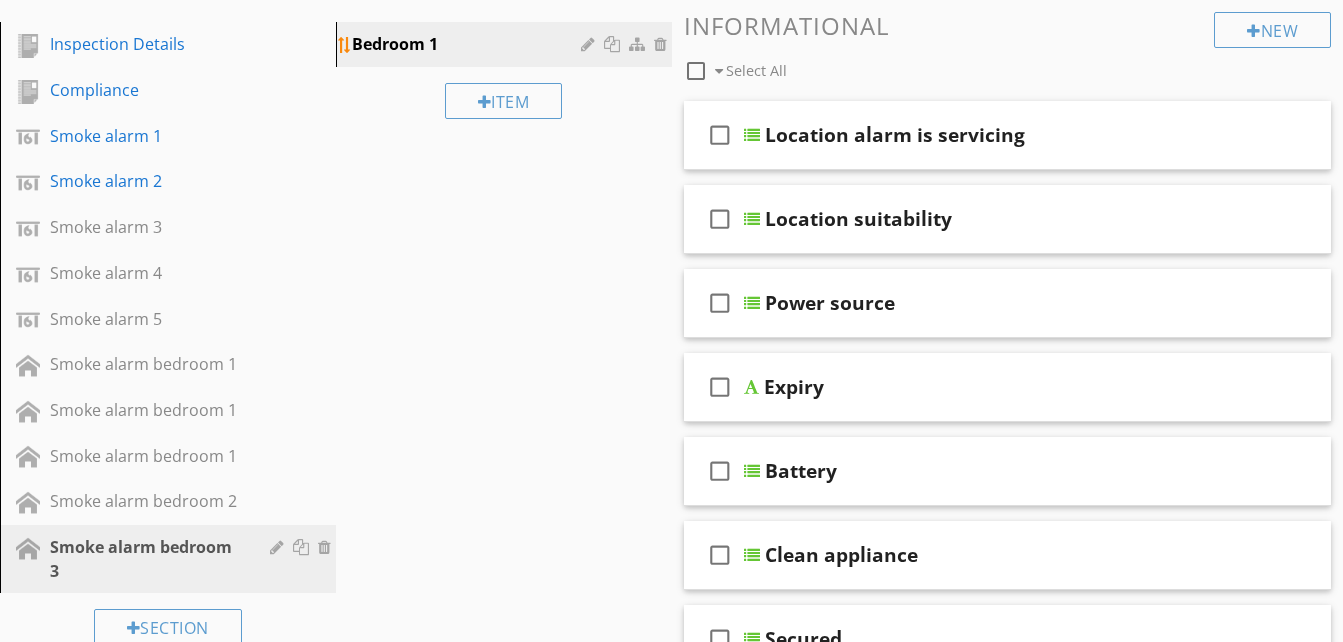 click at bounding box center (590, 44) 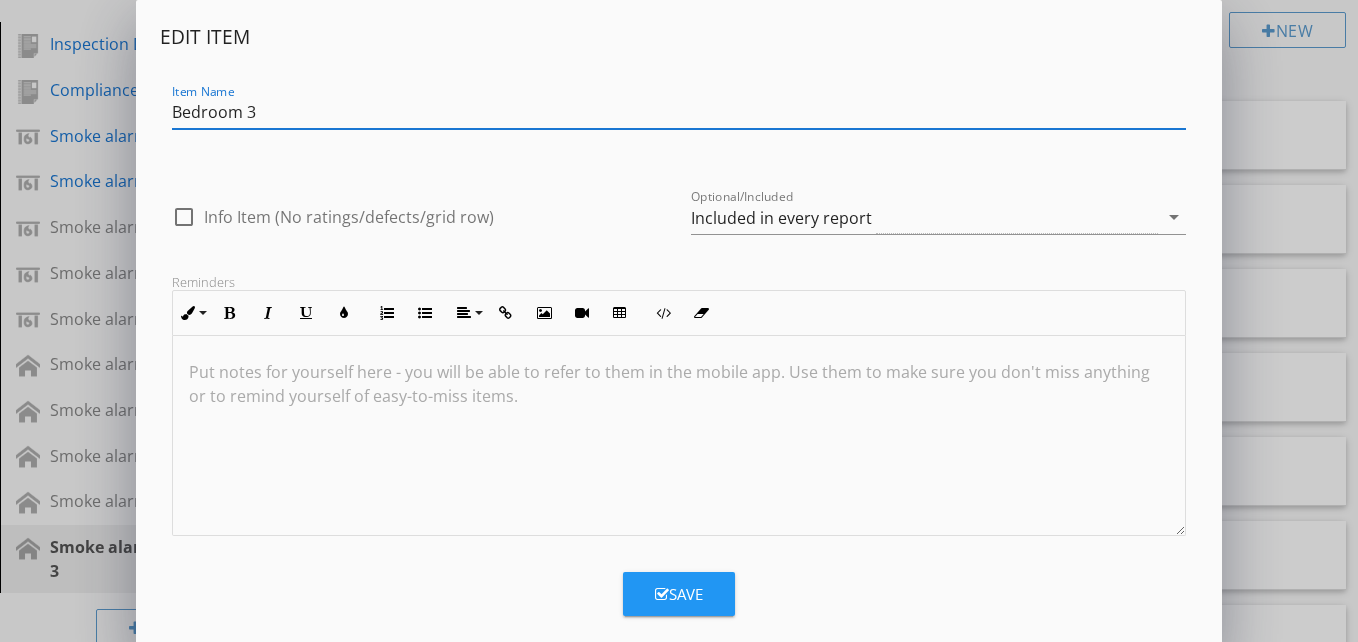 type on "Bedroom 3" 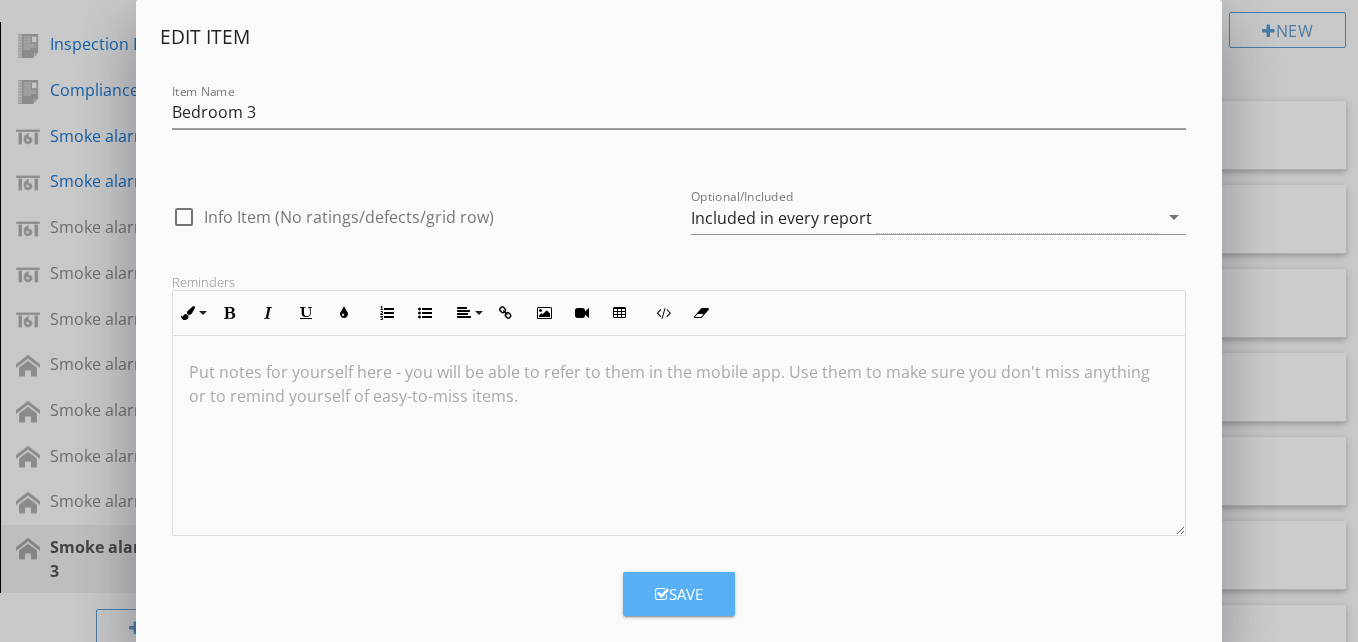 click on "Save" at bounding box center [679, 594] 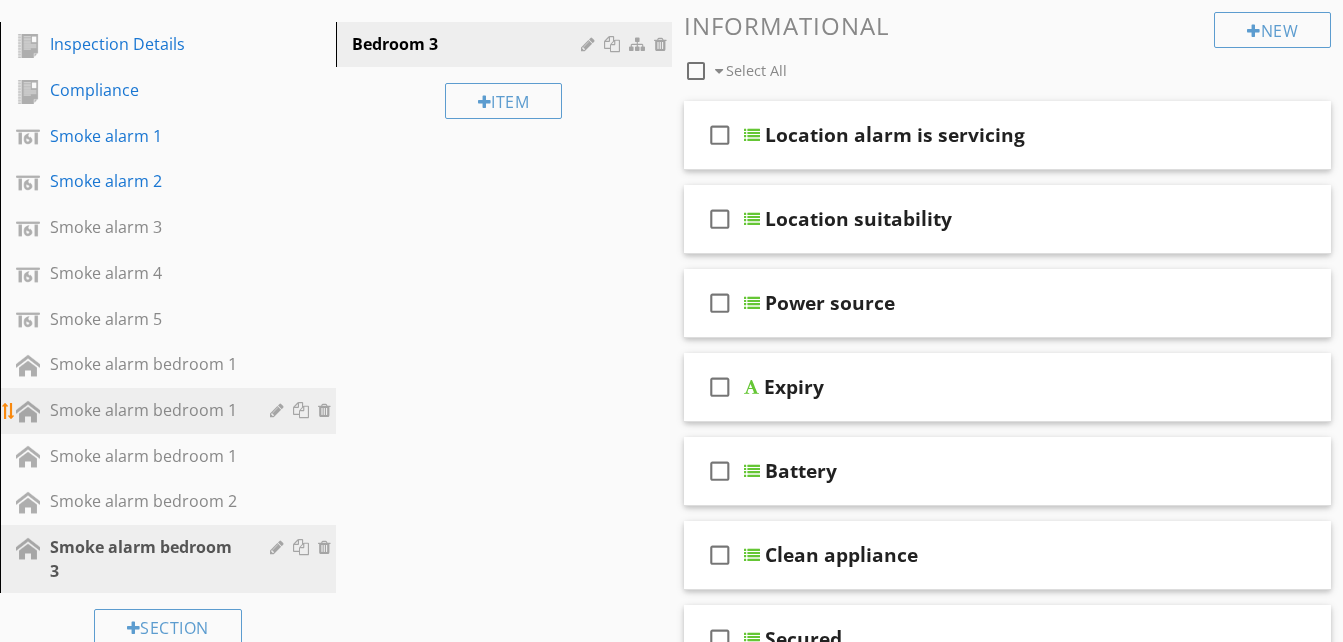 click at bounding box center (279, 410) 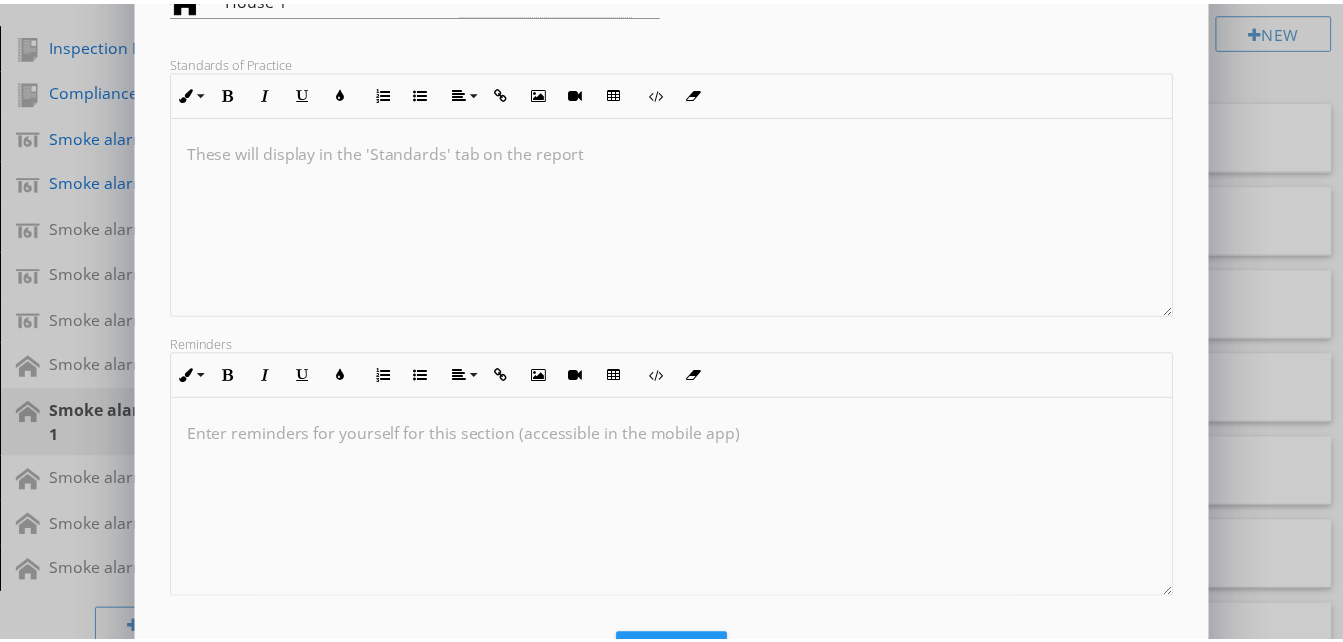 scroll, scrollTop: 434, scrollLeft: 0, axis: vertical 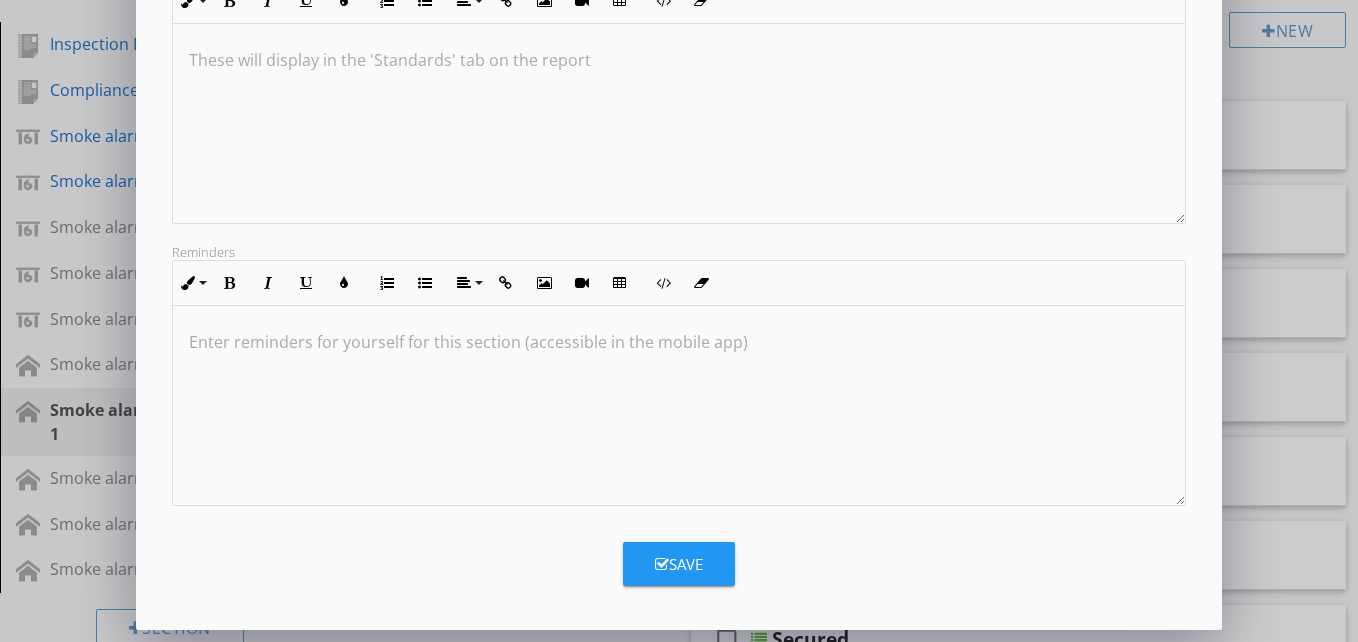 type on "Smoke alarm bedroom 4" 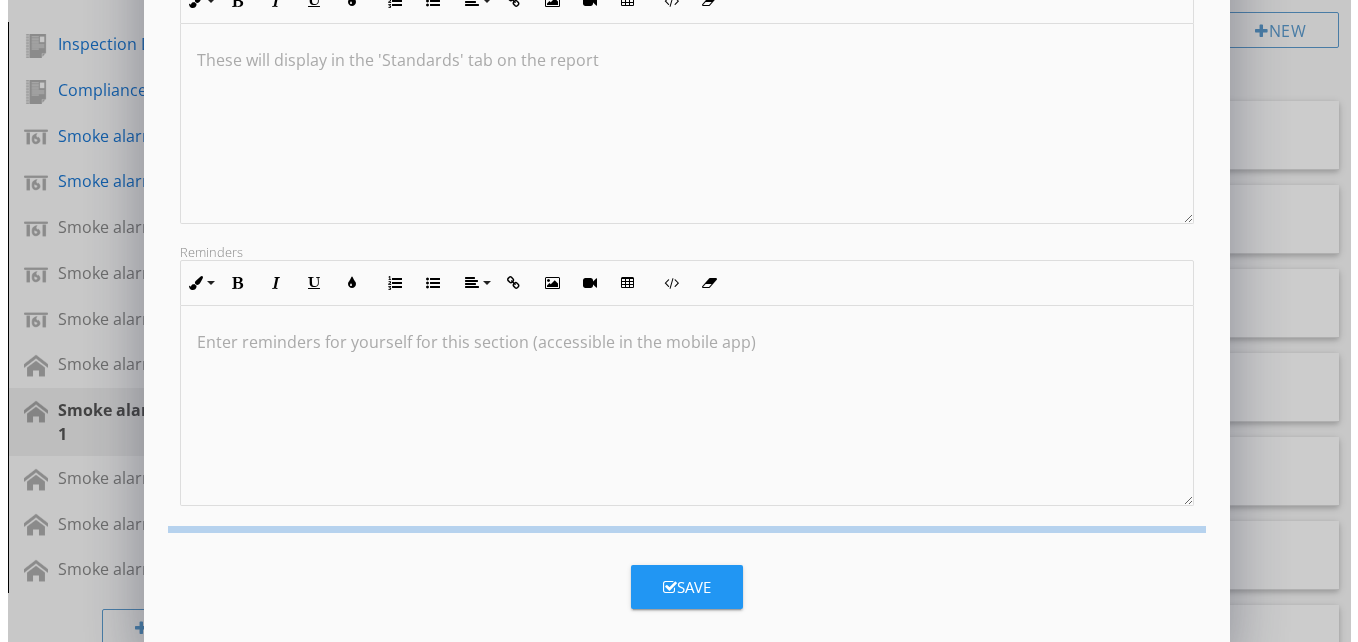 scroll, scrollTop: 217, scrollLeft: 0, axis: vertical 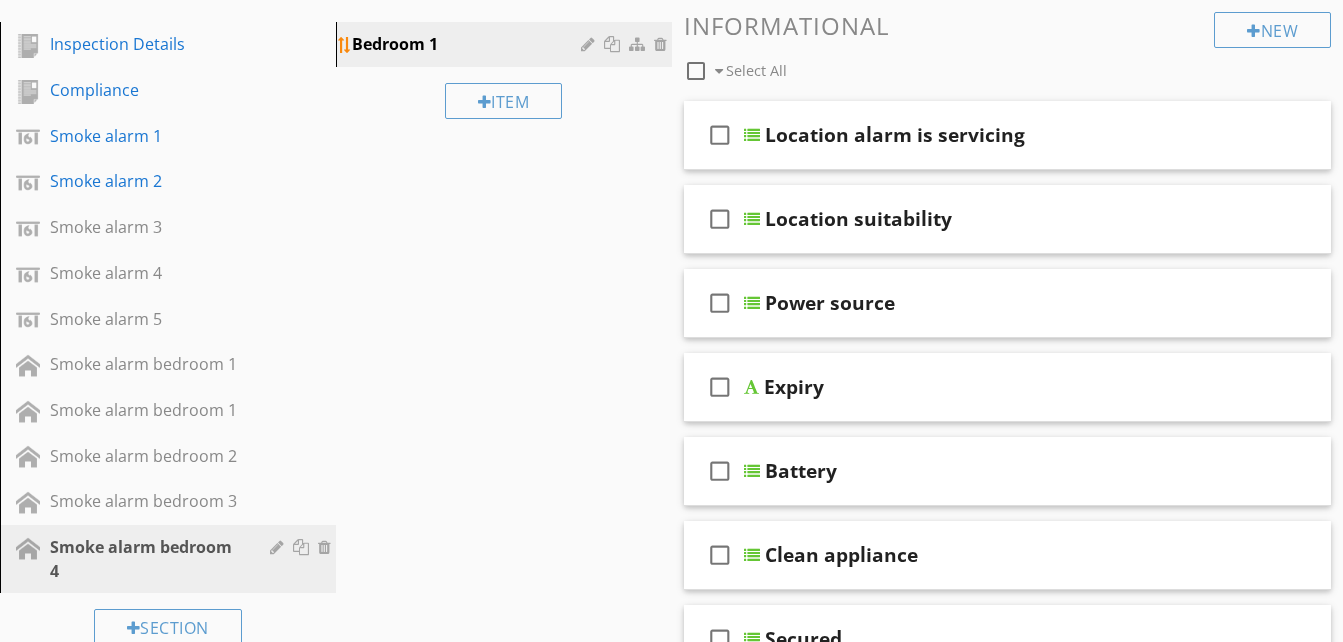 click at bounding box center (590, 44) 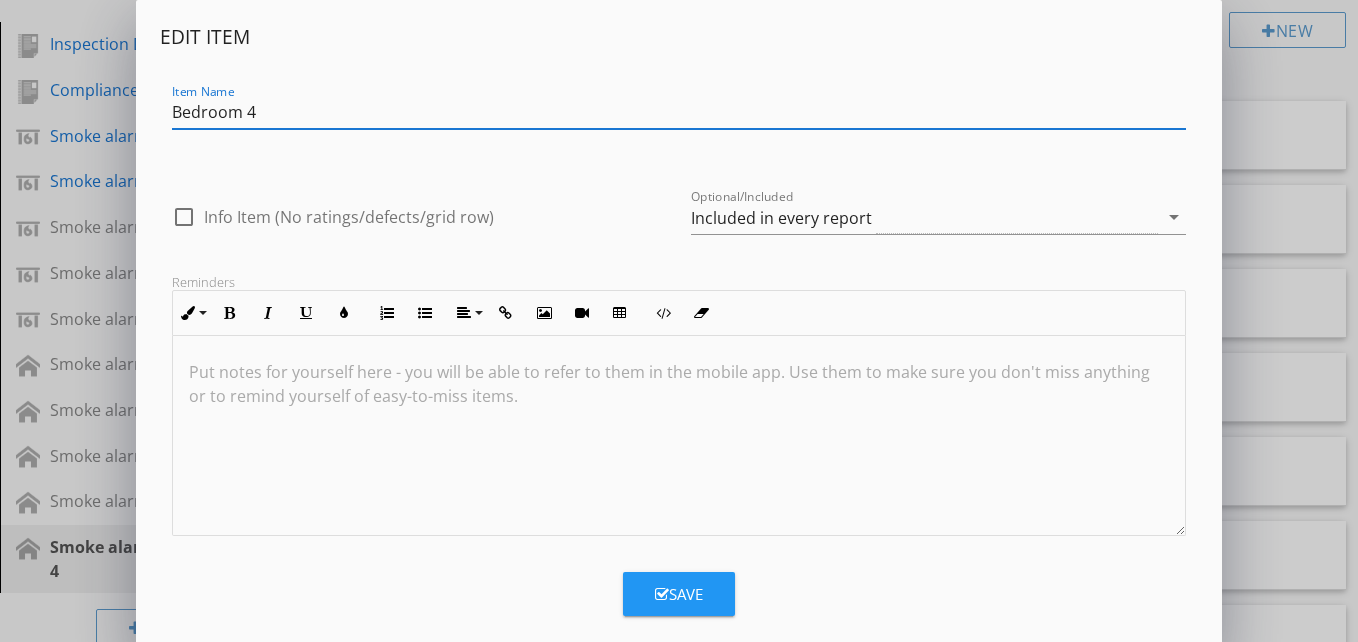 type on "Bedroom 4" 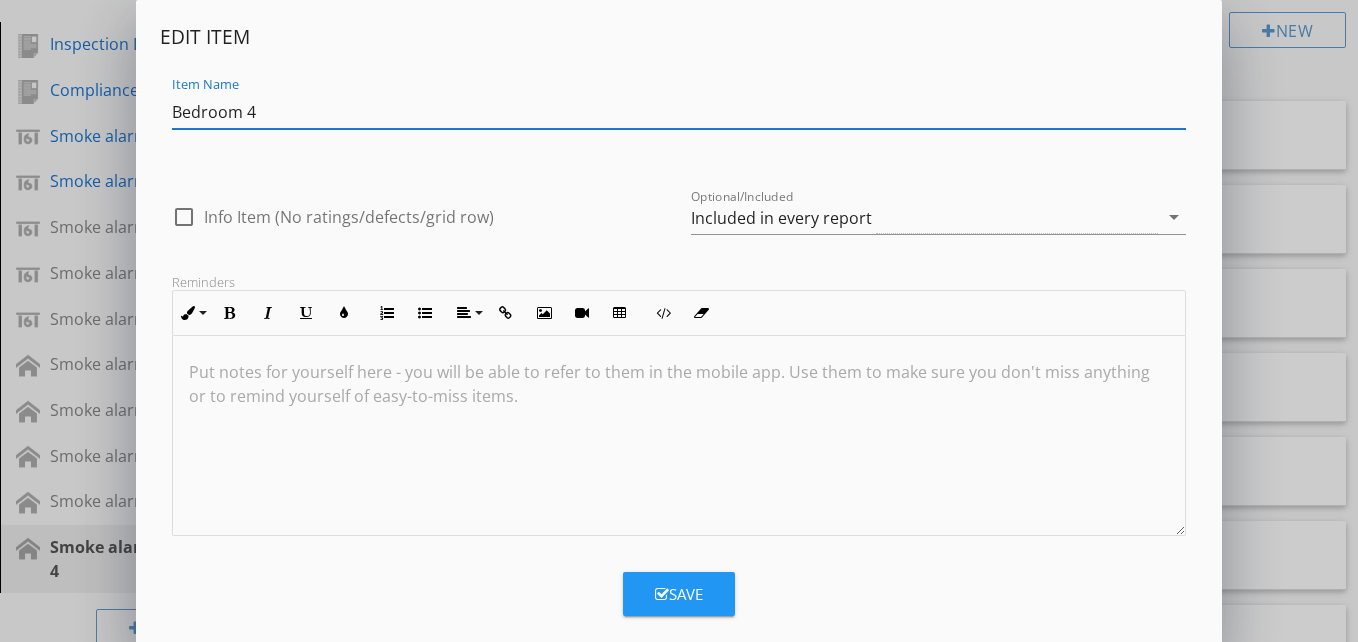 click on "Save" at bounding box center [679, 594] 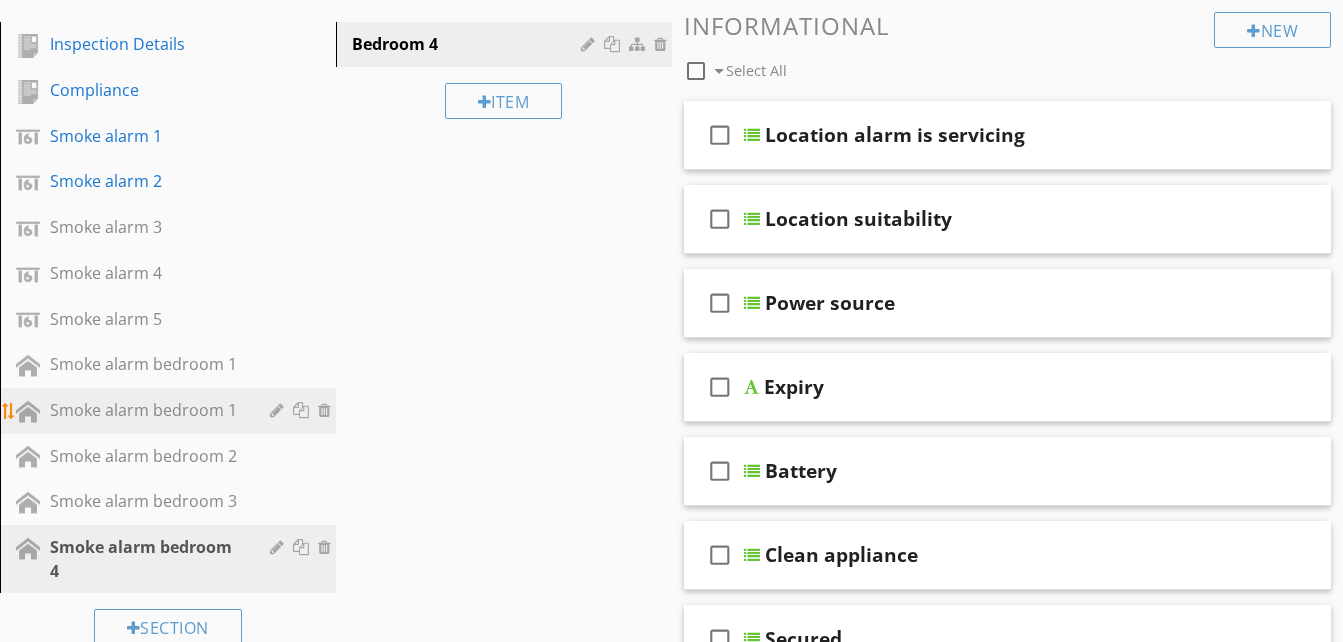 click at bounding box center [279, 410] 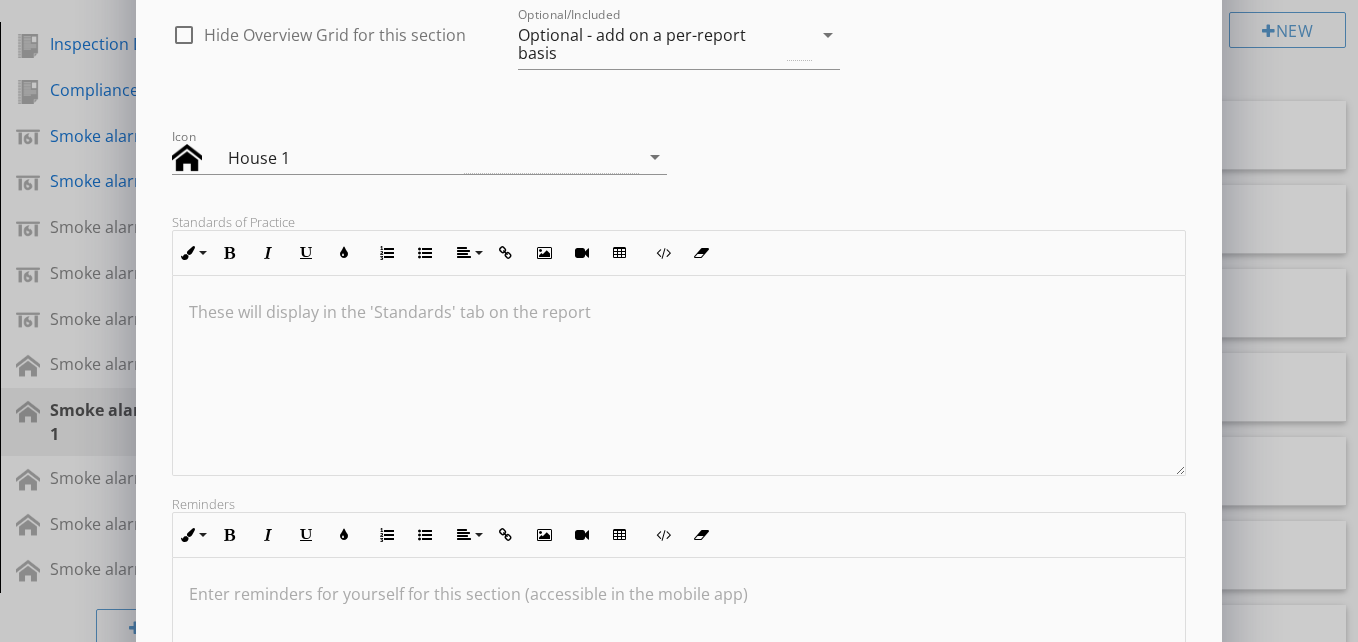 scroll, scrollTop: 434, scrollLeft: 0, axis: vertical 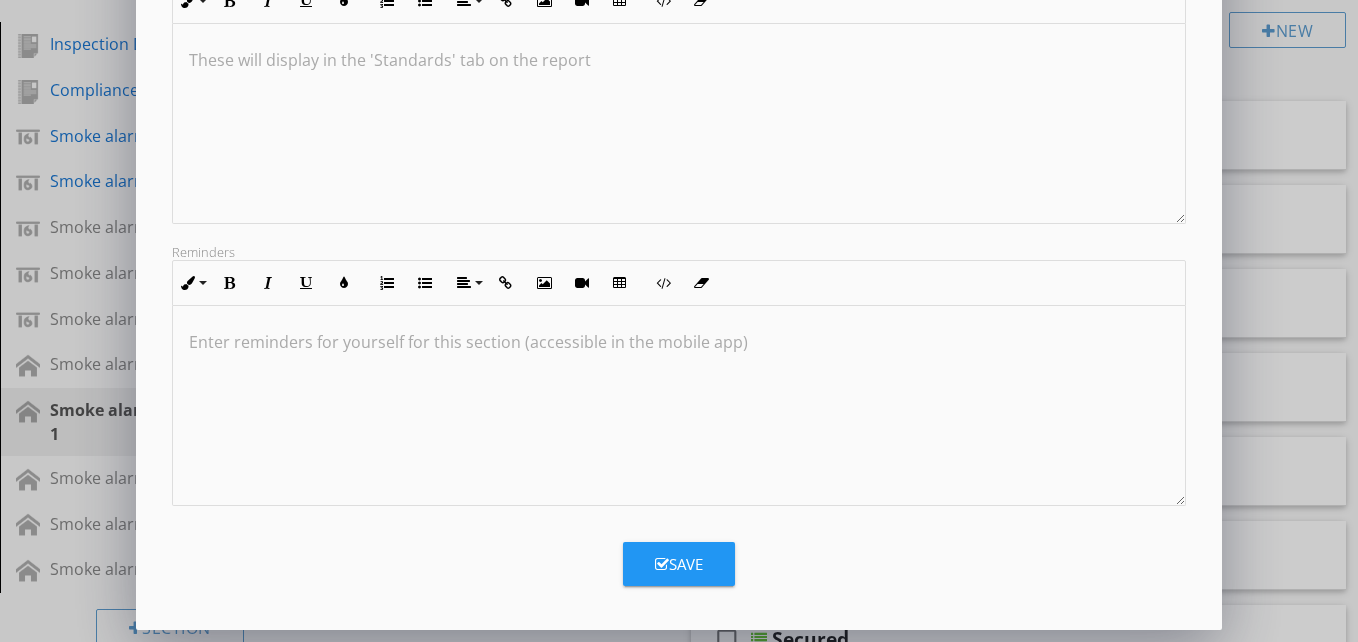type on "Smoke alarm bedroom 5" 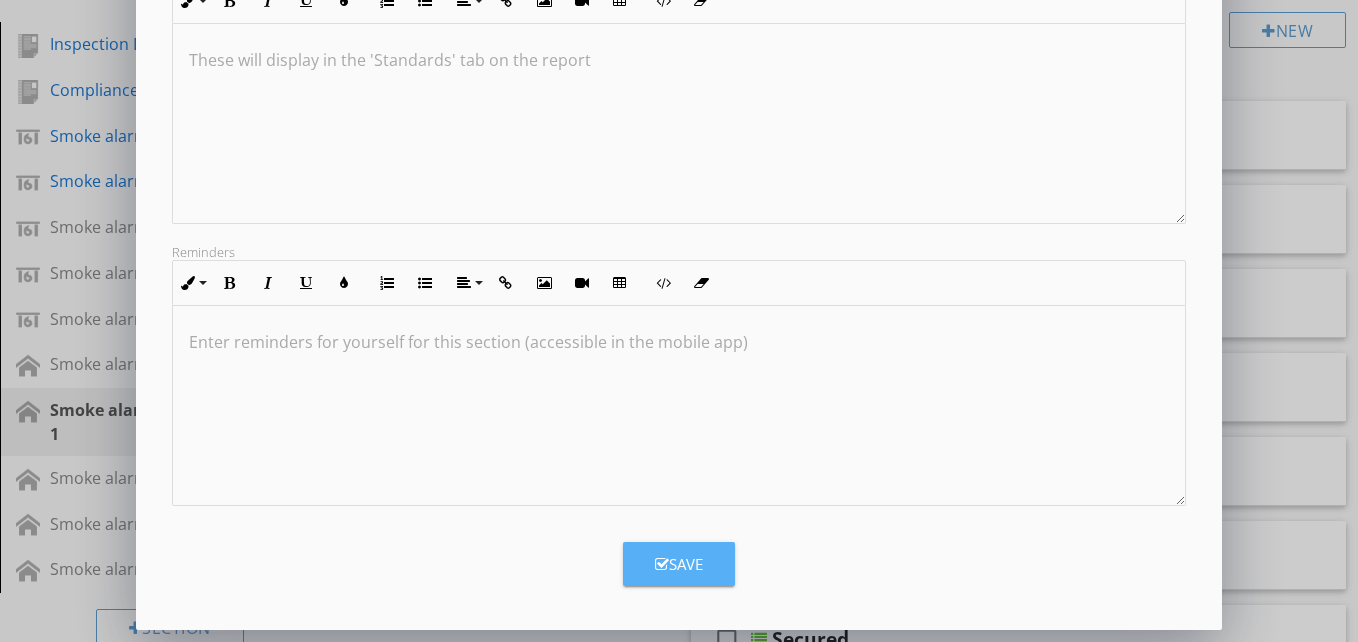 click on "Save" at bounding box center [679, 564] 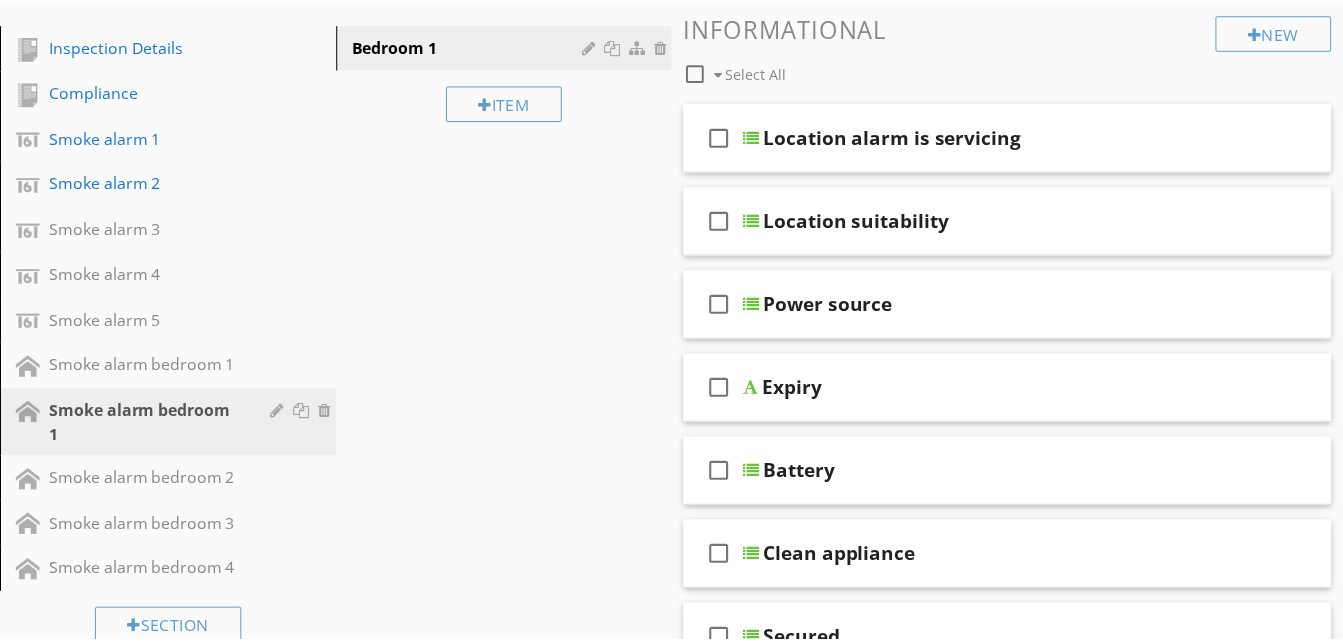 scroll, scrollTop: 217, scrollLeft: 0, axis: vertical 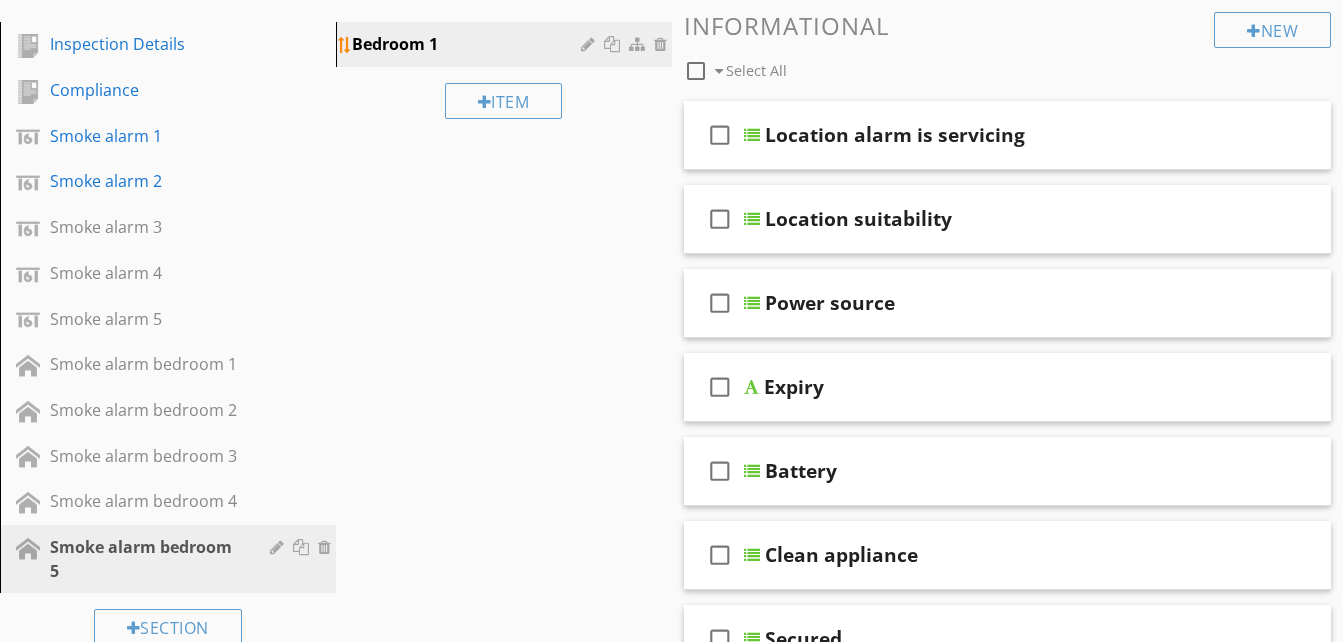 click at bounding box center (590, 44) 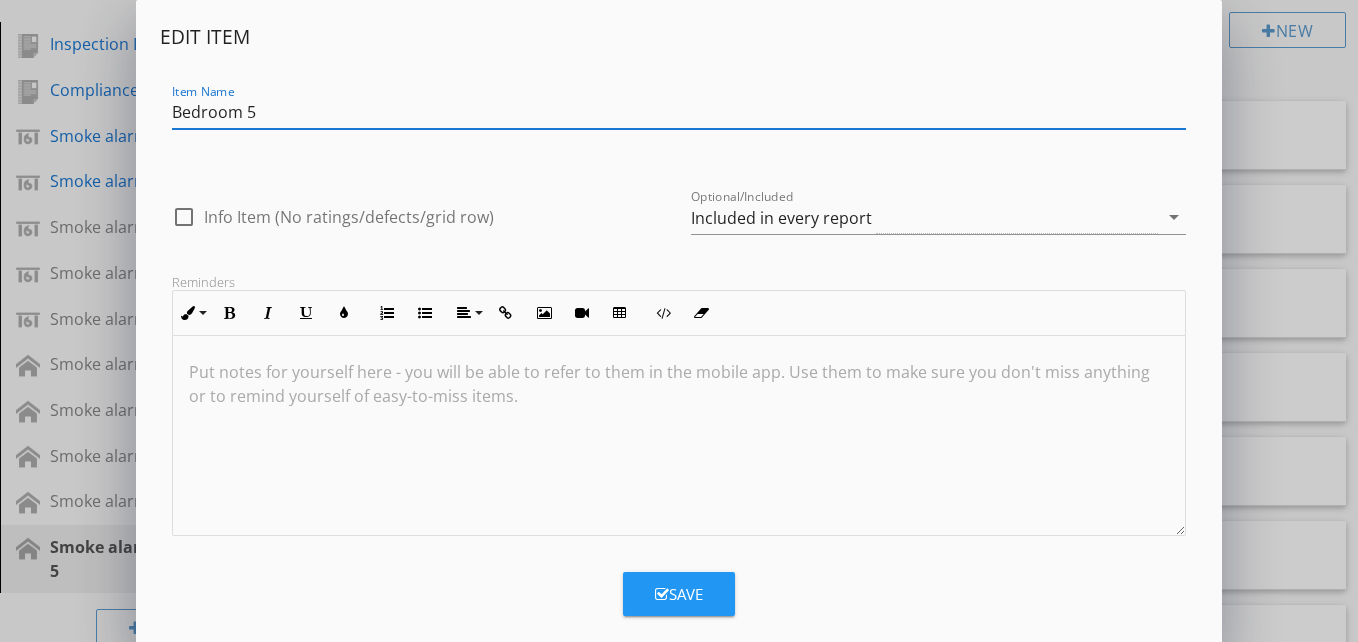 type on "Bedroom 5" 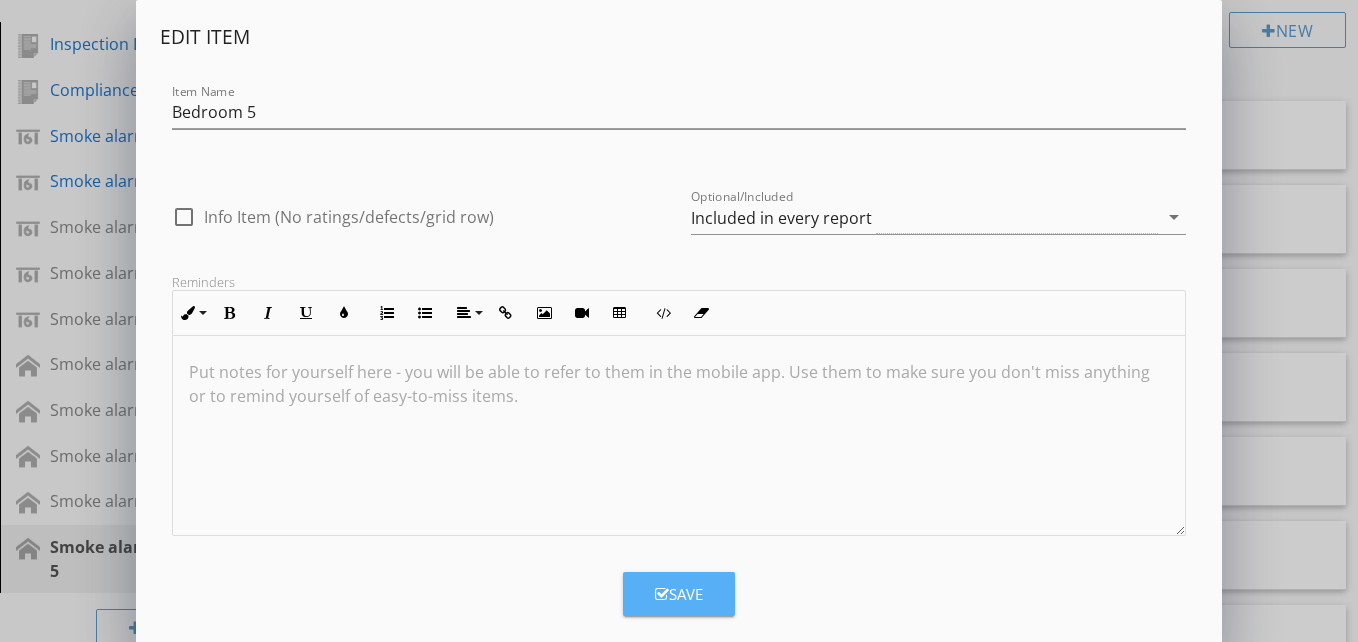 click on "Save" at bounding box center (679, 594) 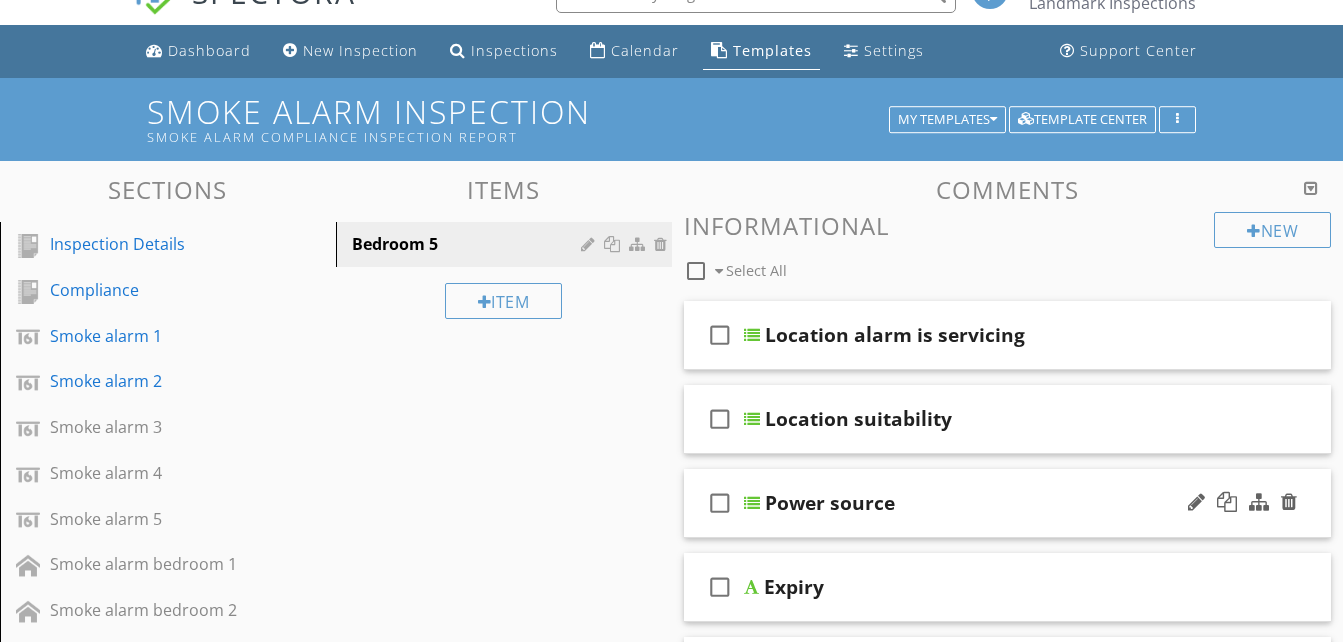 scroll, scrollTop: 0, scrollLeft: 0, axis: both 